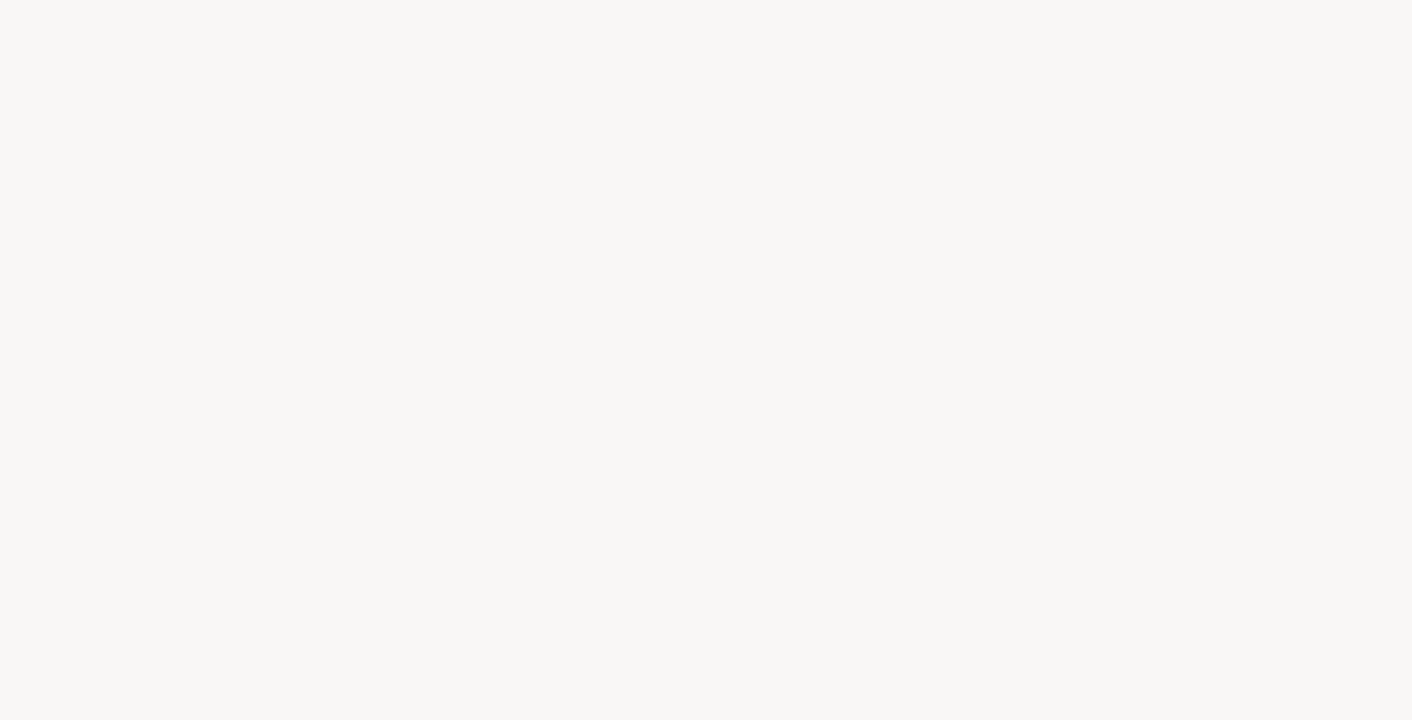 scroll, scrollTop: 0, scrollLeft: 0, axis: both 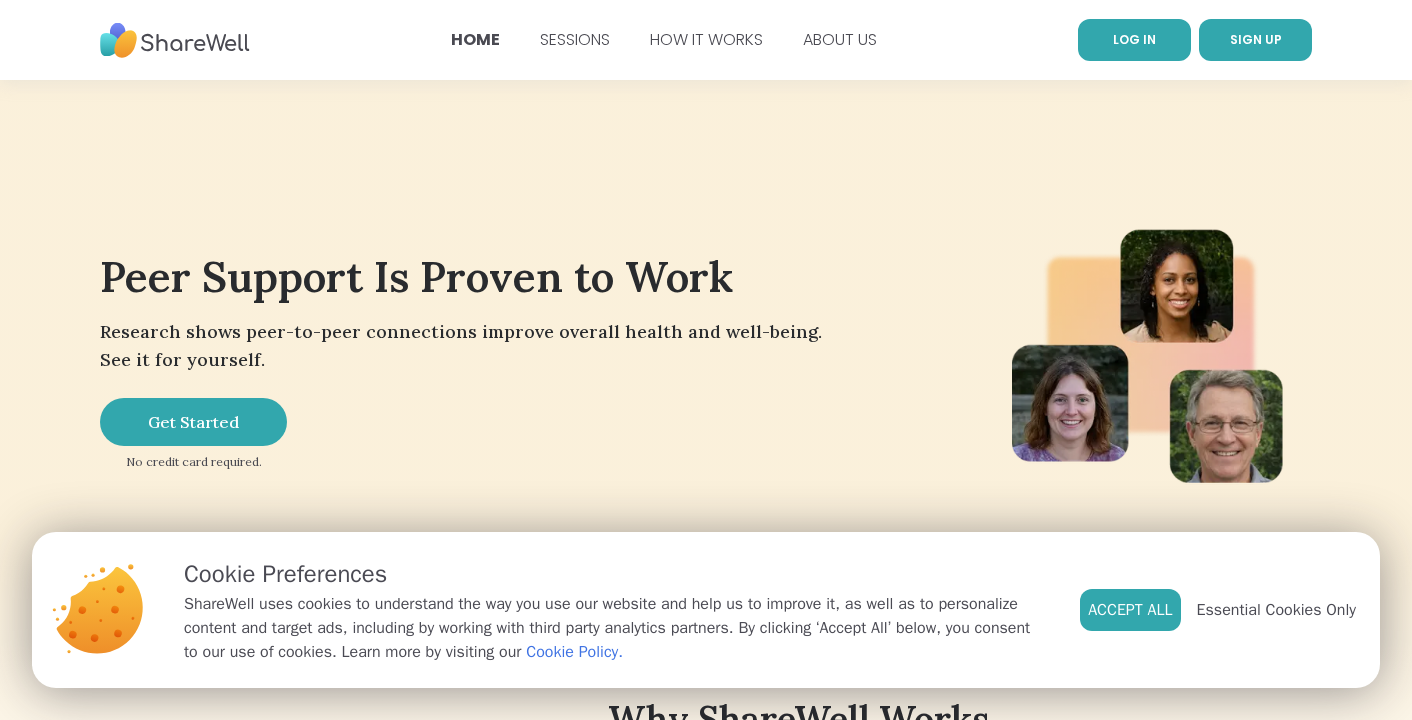 click on "LOG IN" at bounding box center (1134, 39) 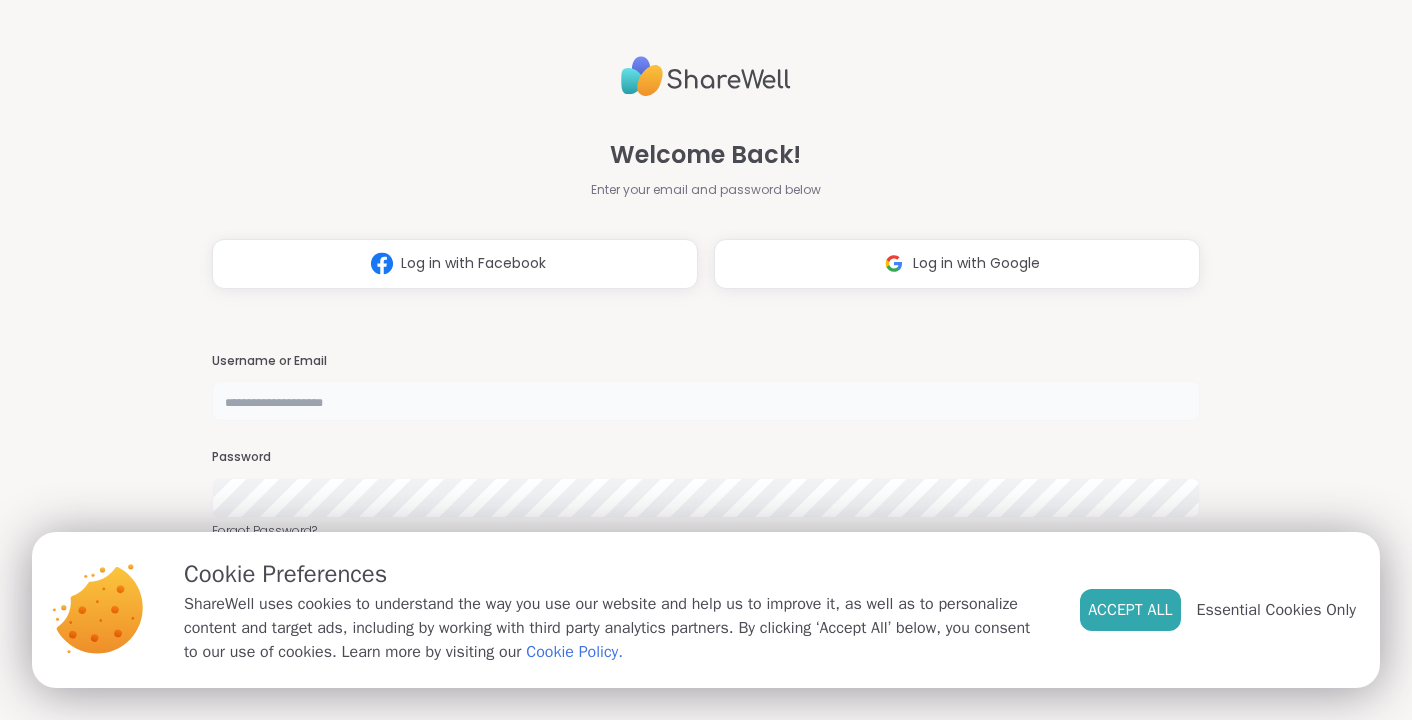 type on "*******" 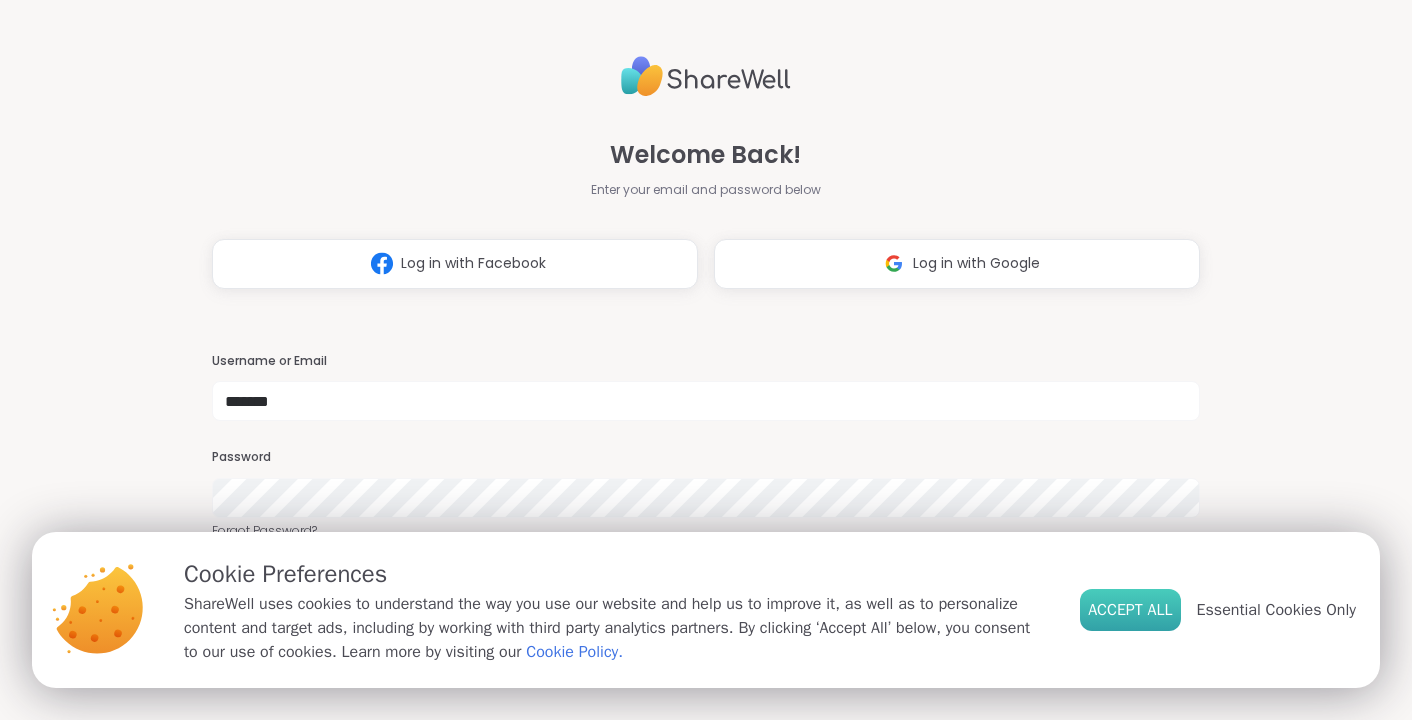 click on "Accept All" at bounding box center (1130, 610) 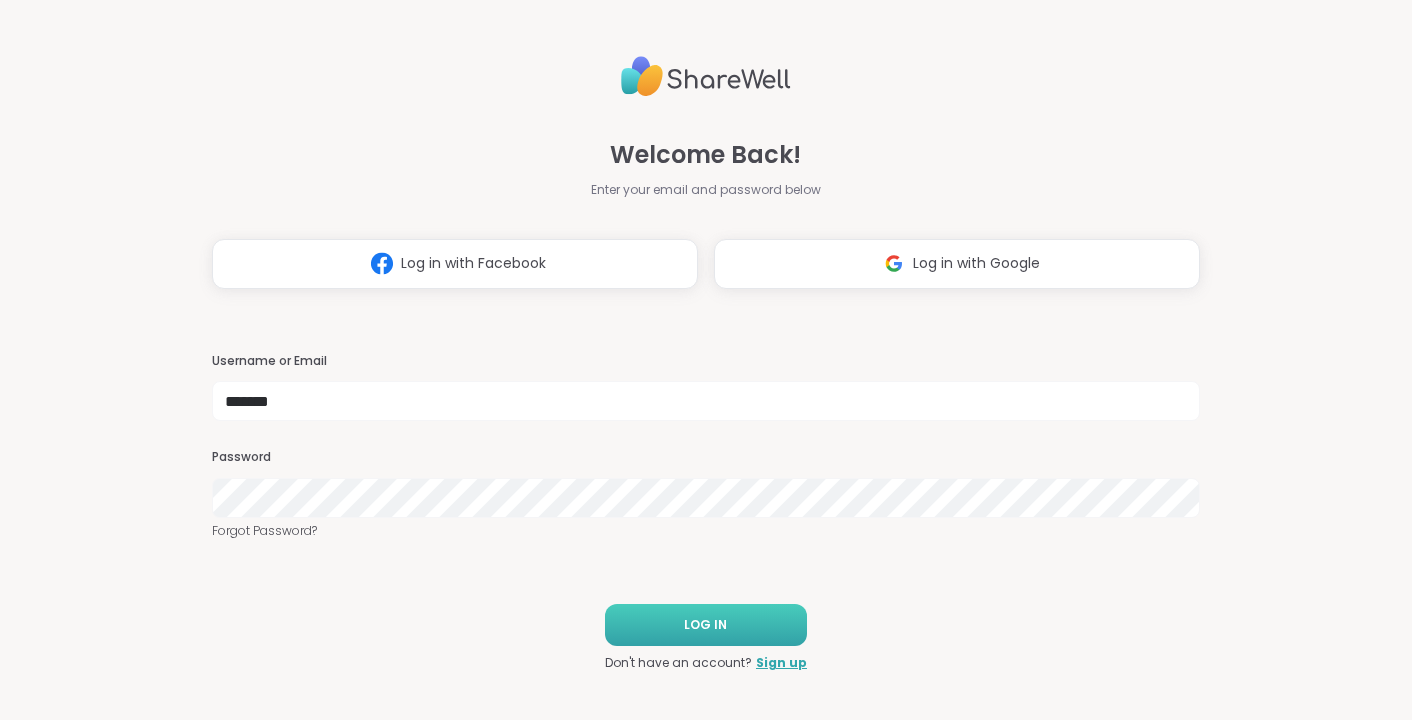 click on "LOG IN" at bounding box center [706, 625] 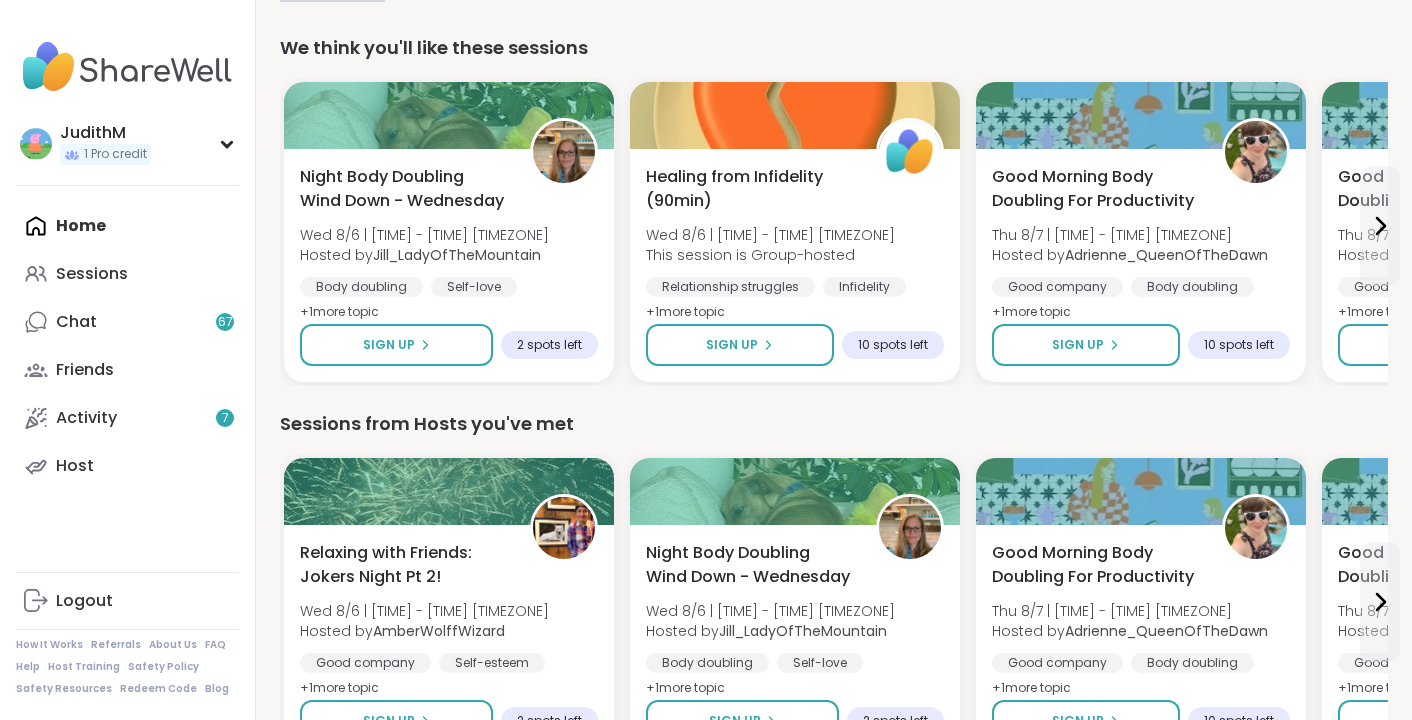 scroll, scrollTop: 143, scrollLeft: 0, axis: vertical 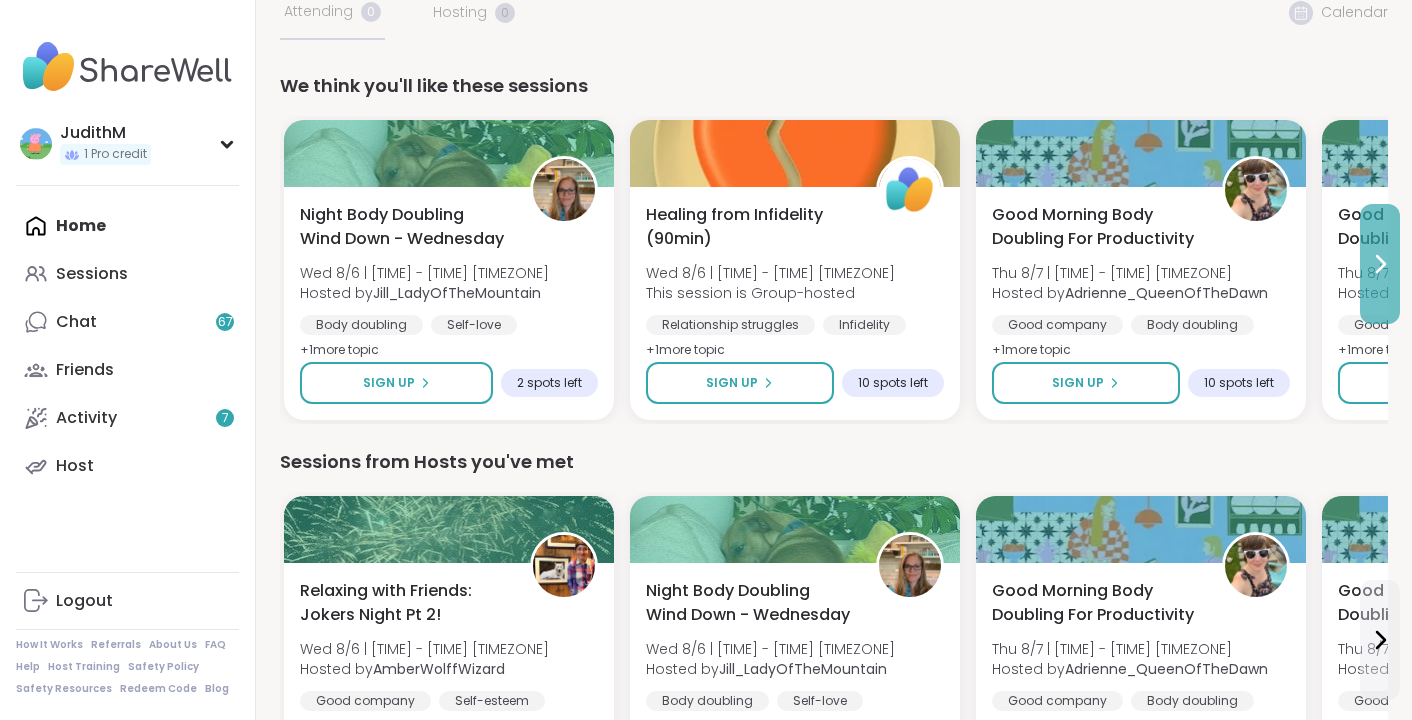 click at bounding box center (1380, 264) 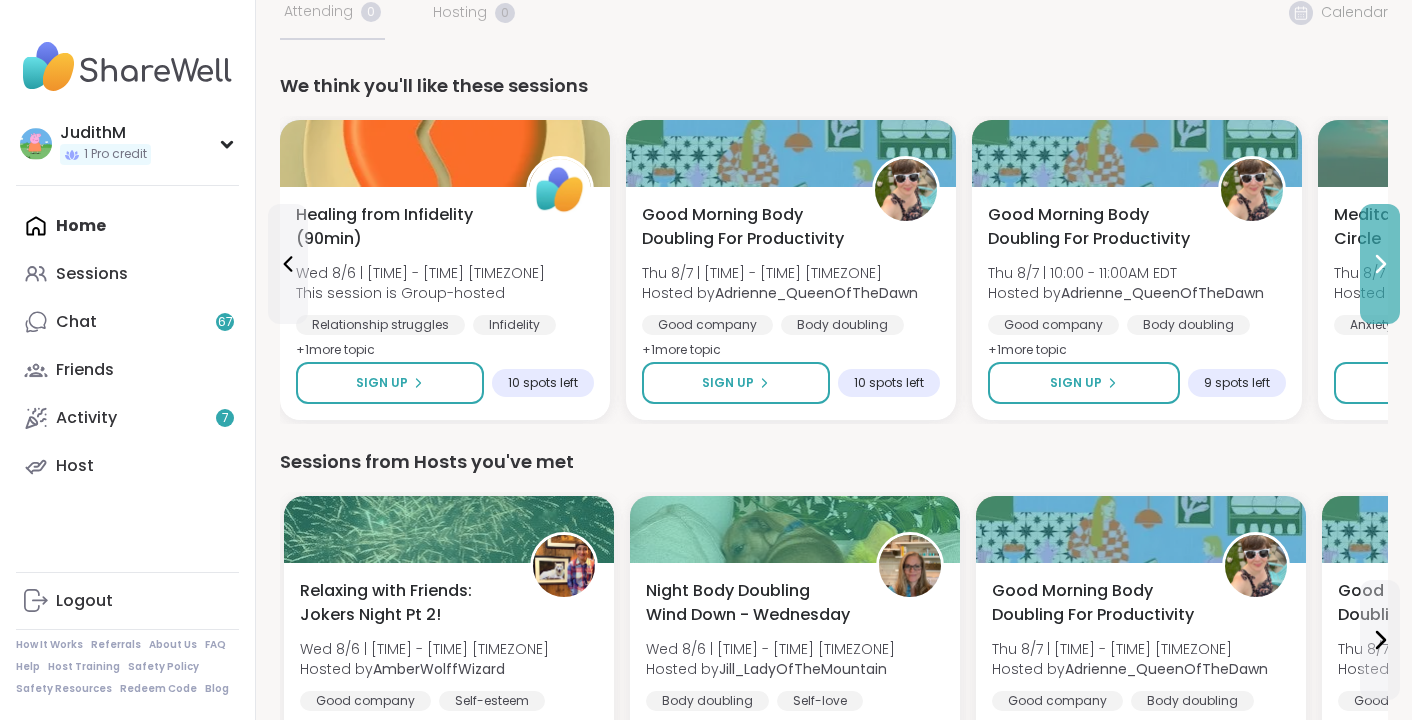 click at bounding box center [1380, 264] 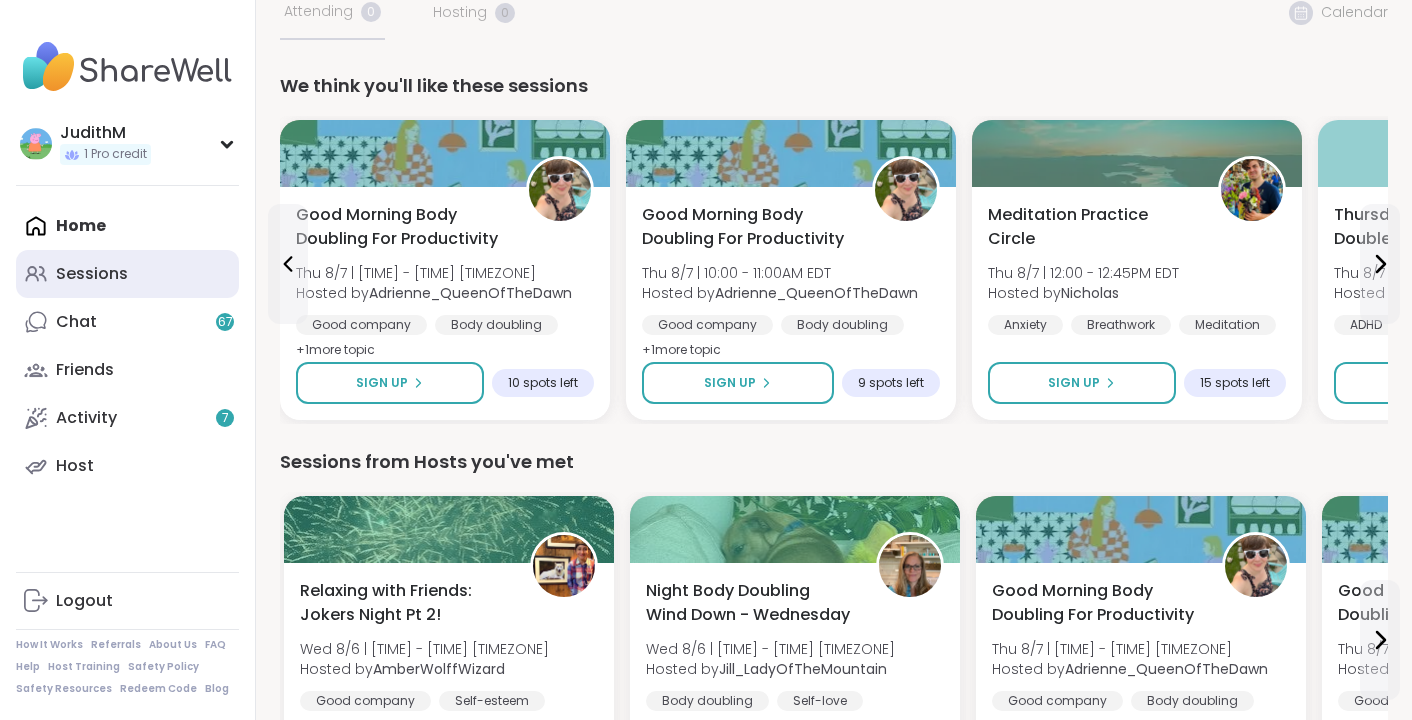 click on "Sessions" at bounding box center [92, 274] 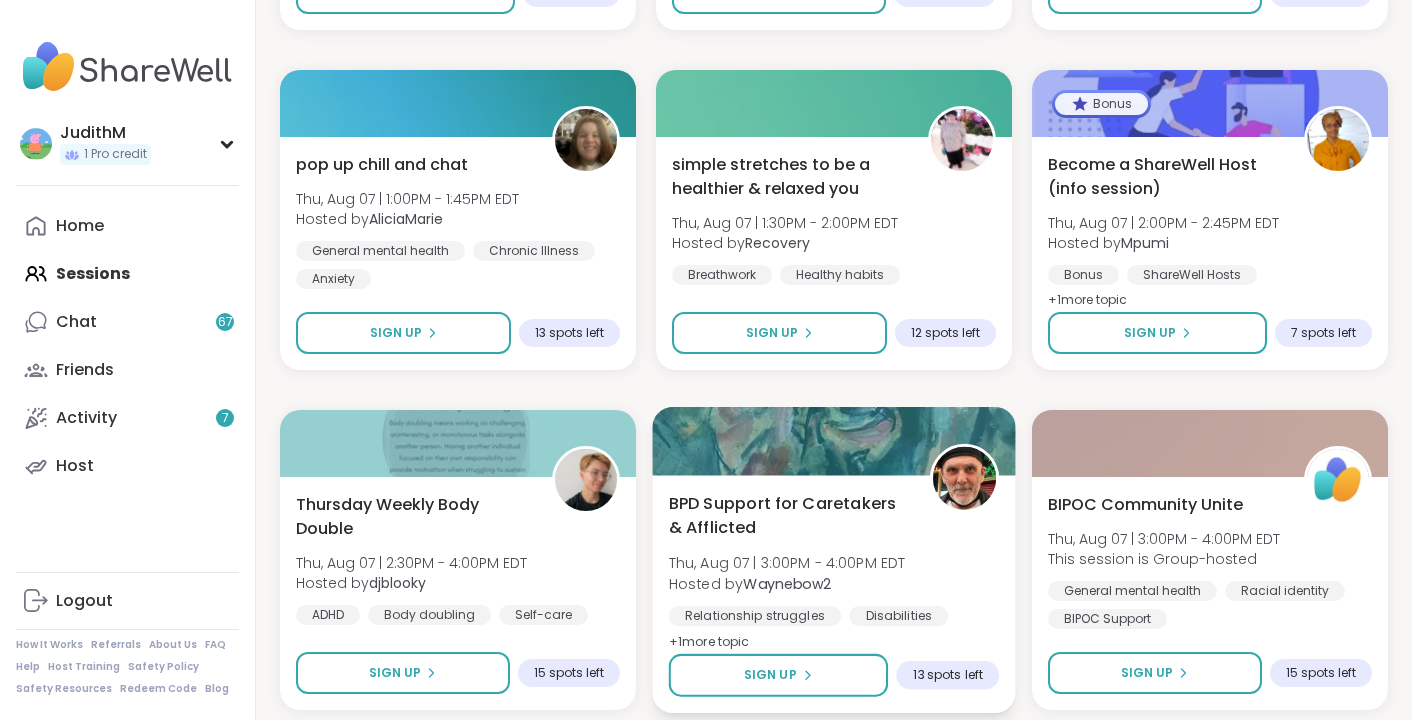 scroll, scrollTop: 3816, scrollLeft: 0, axis: vertical 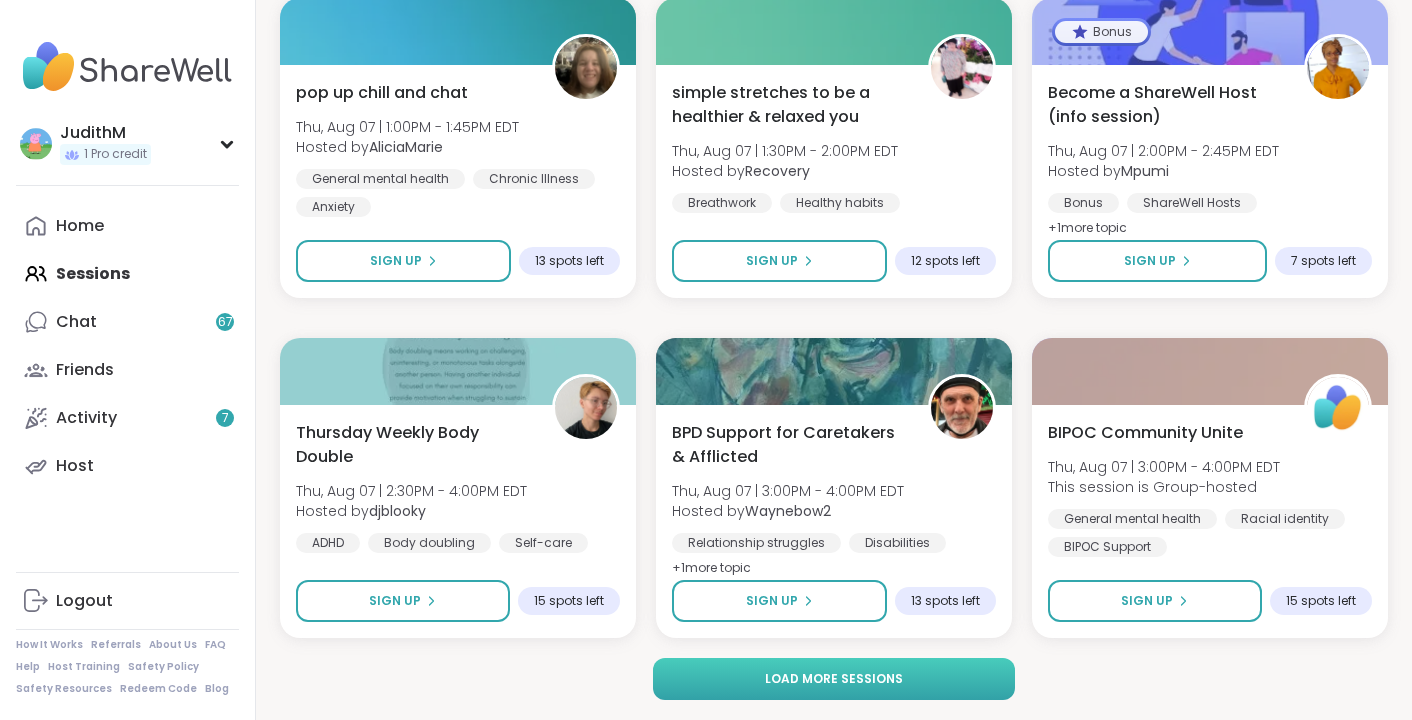 click on "Load more sessions" at bounding box center (833, 679) 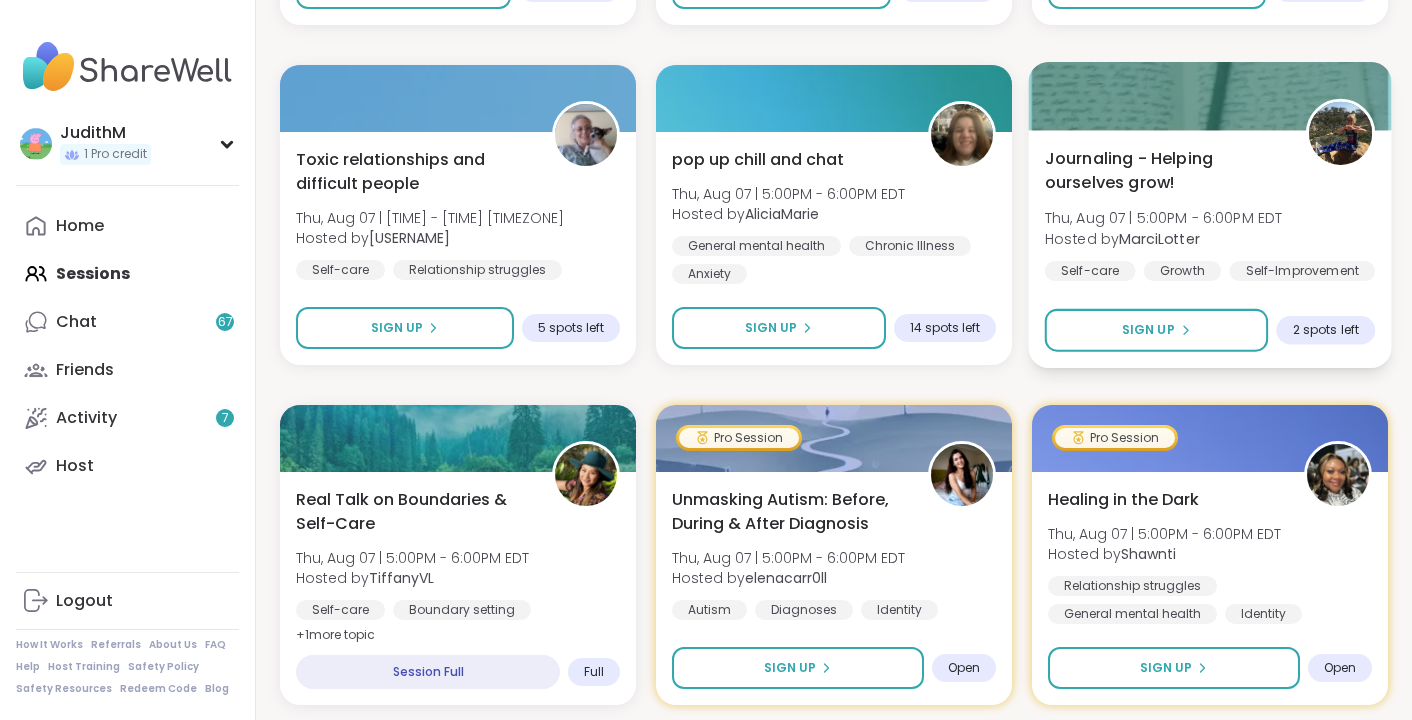 scroll, scrollTop: 4771, scrollLeft: 0, axis: vertical 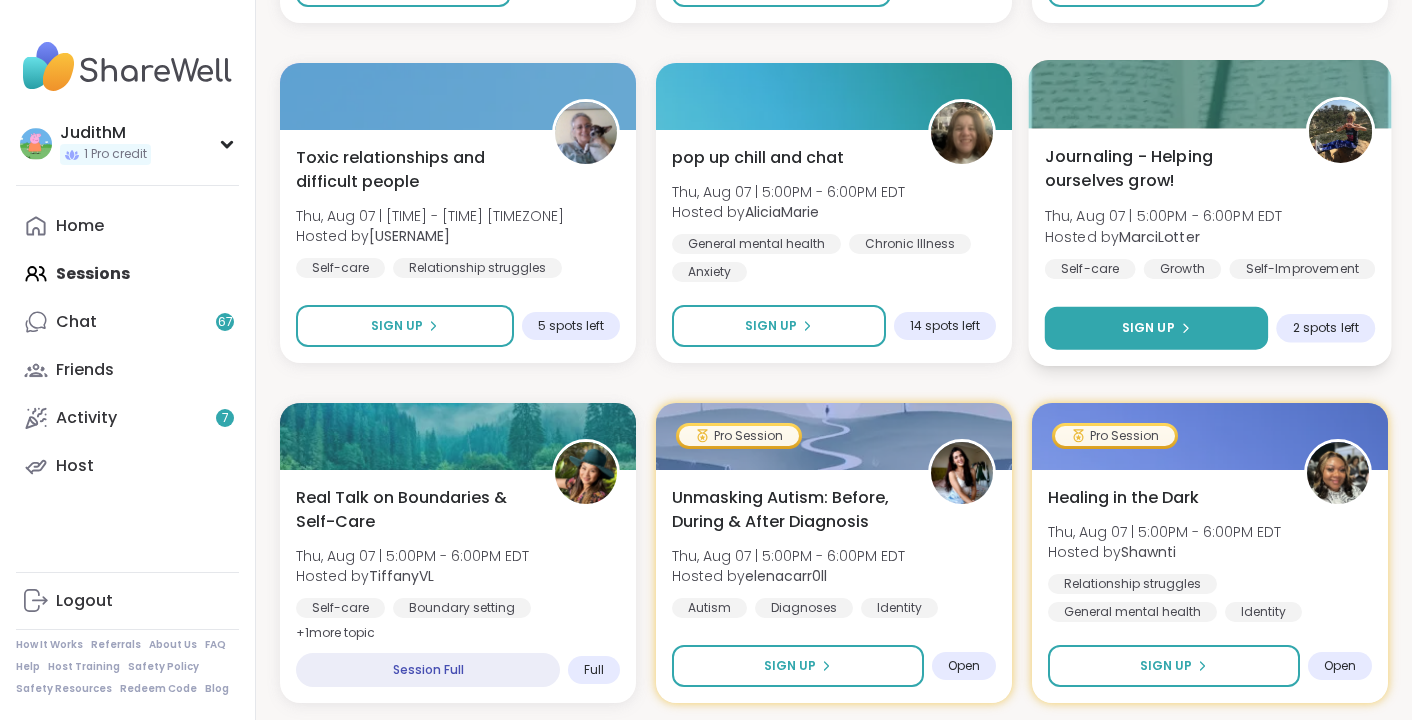 click on "Sign Up" at bounding box center (1148, 328) 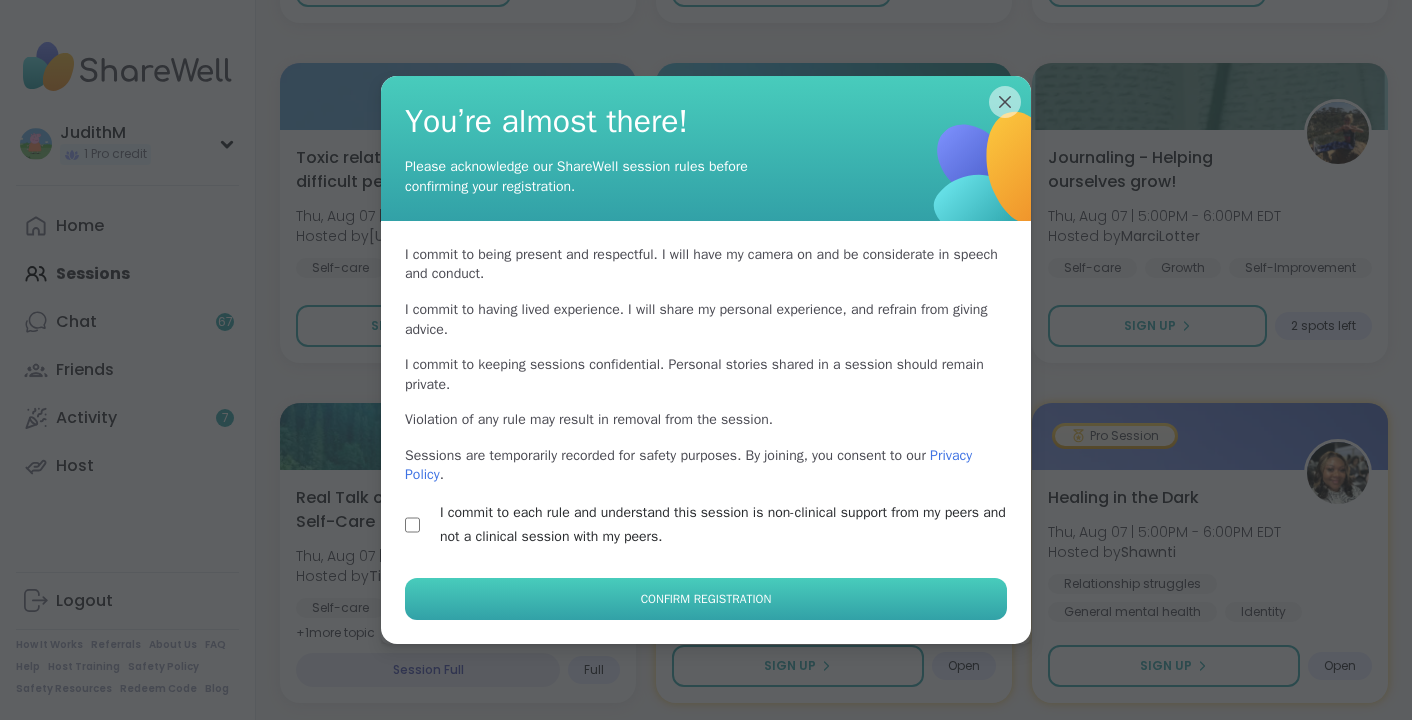 click on "Confirm Registration" at bounding box center [706, 599] 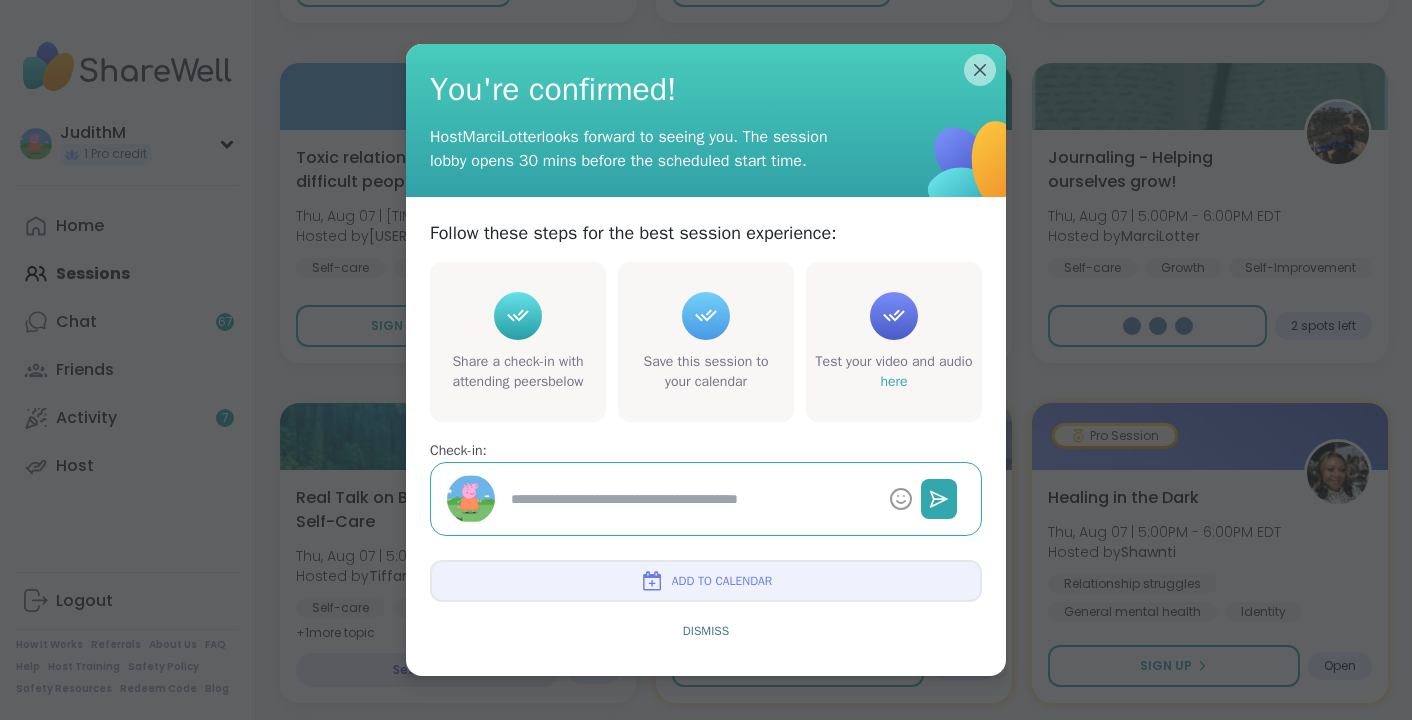 type on "*" 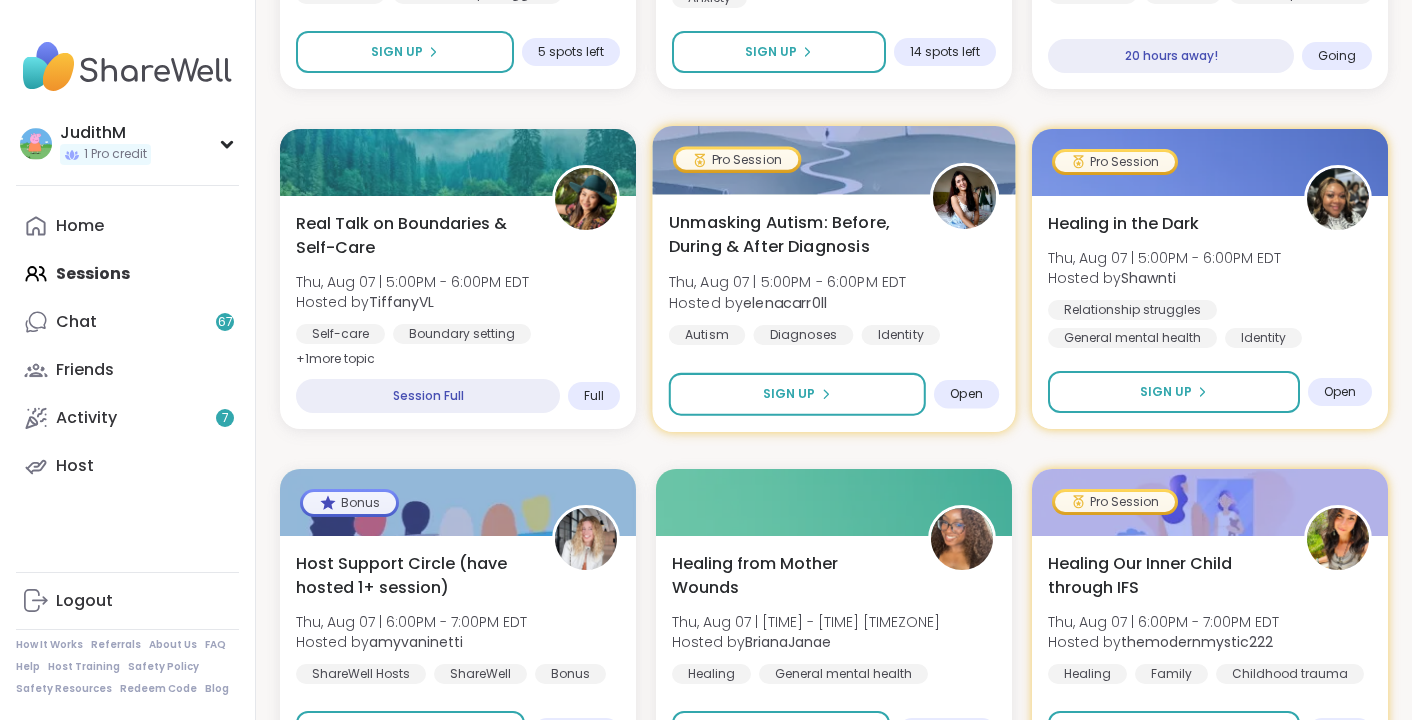 scroll, scrollTop: 5054, scrollLeft: 0, axis: vertical 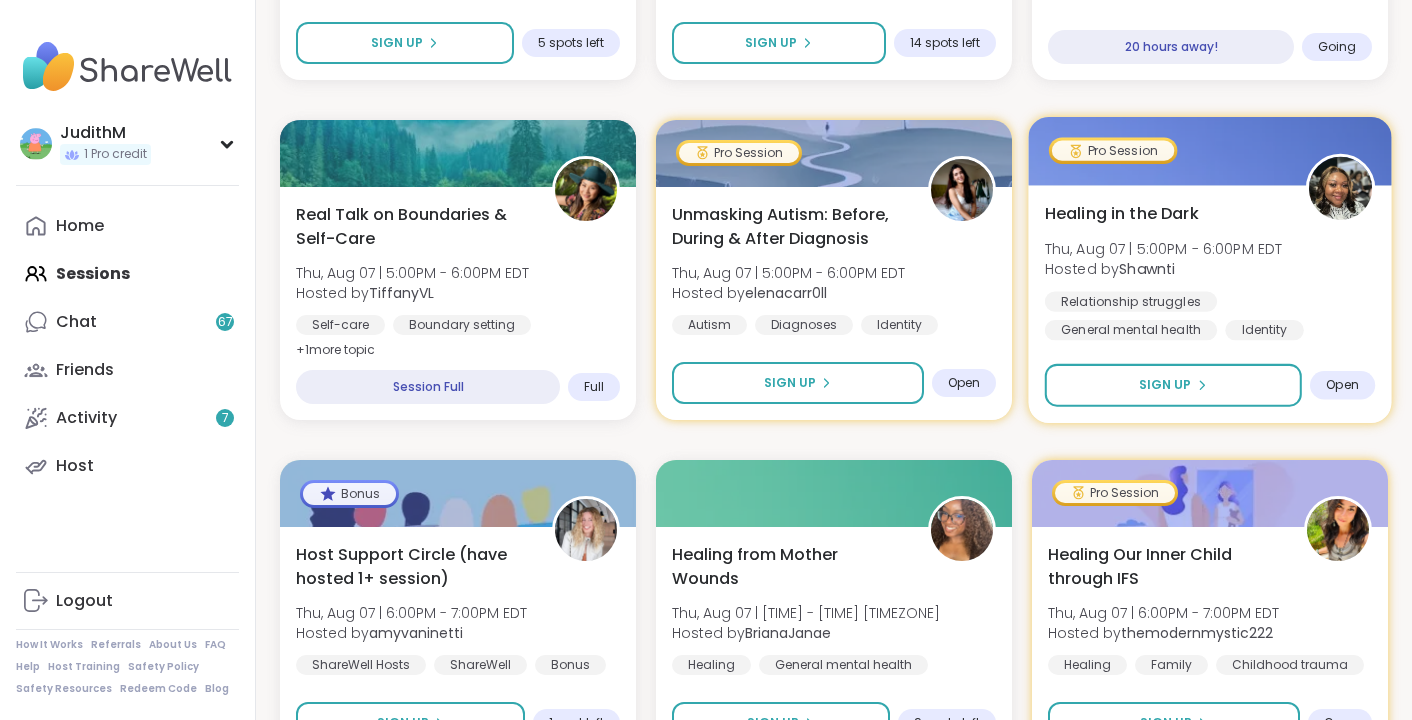 click on "Thu, Aug 07 | 5:00PM - 6:00PM EDT" at bounding box center (1164, 248) 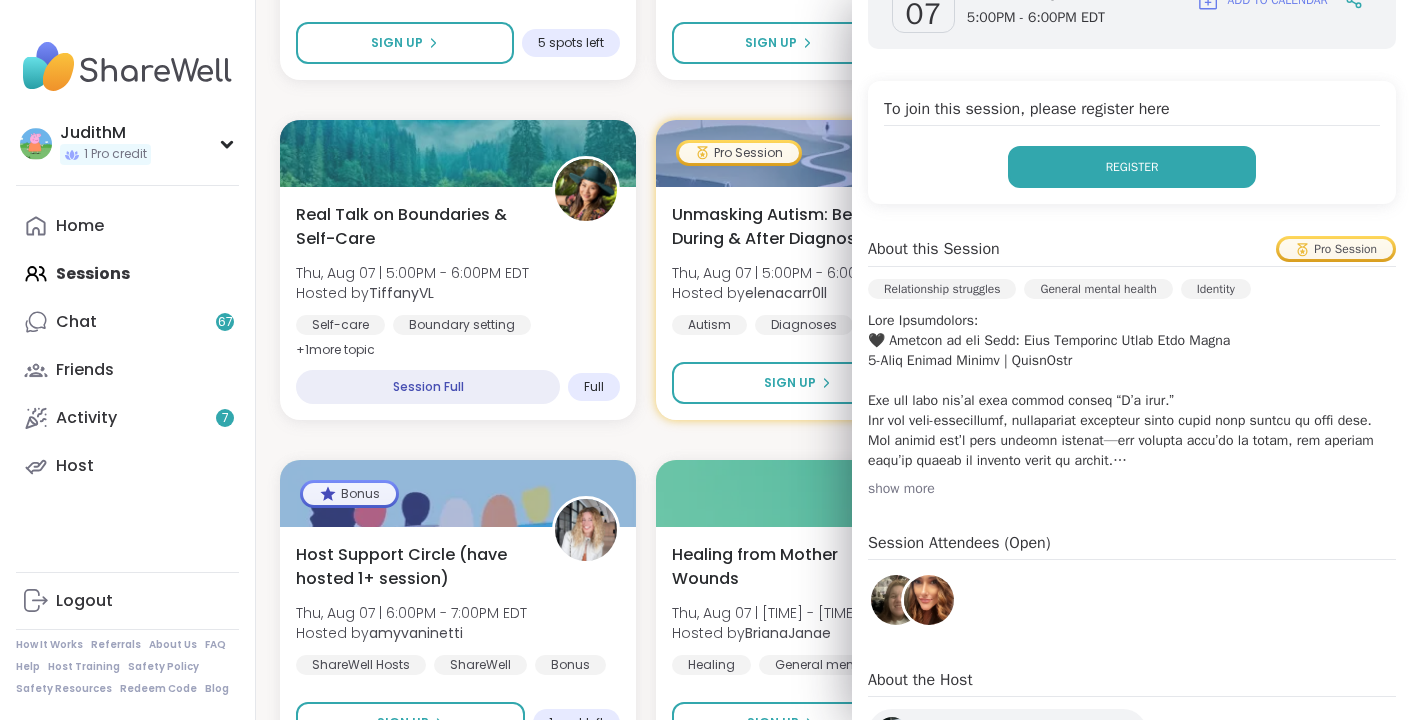 scroll, scrollTop: 0, scrollLeft: 0, axis: both 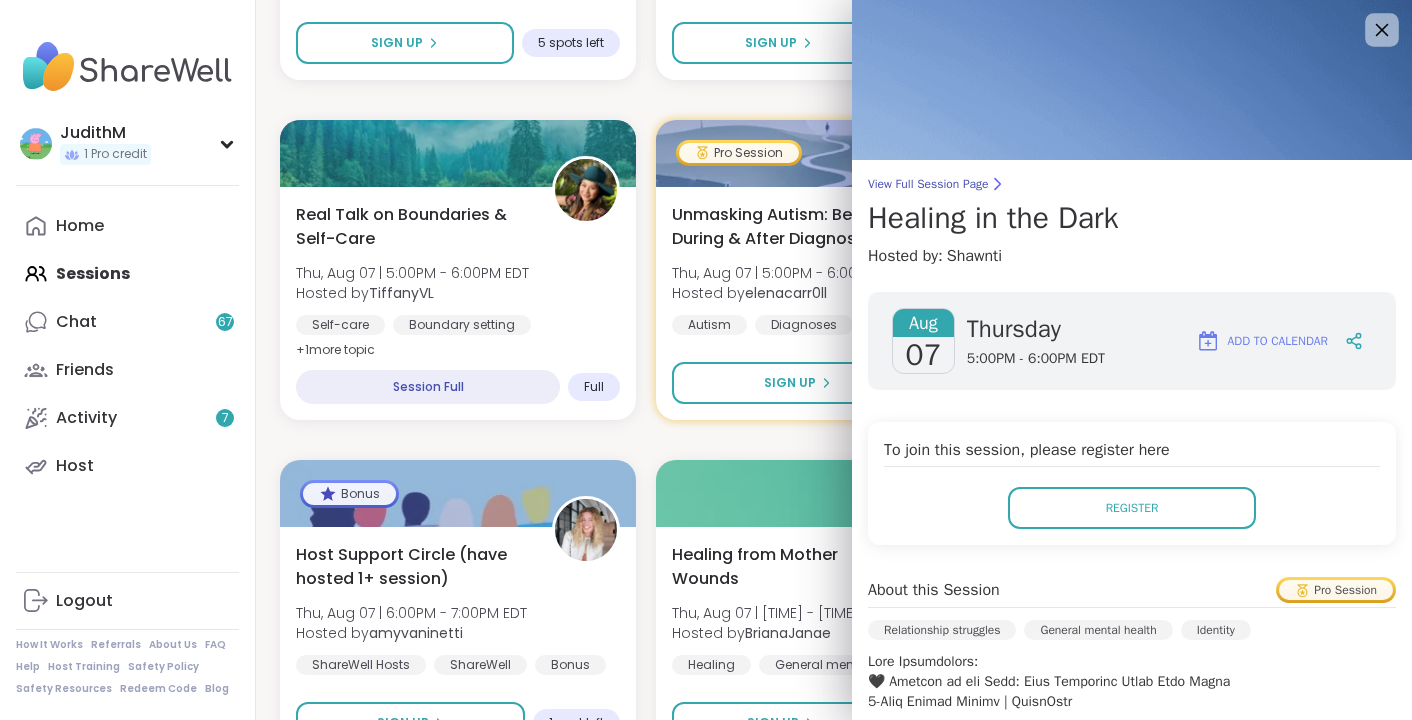 click 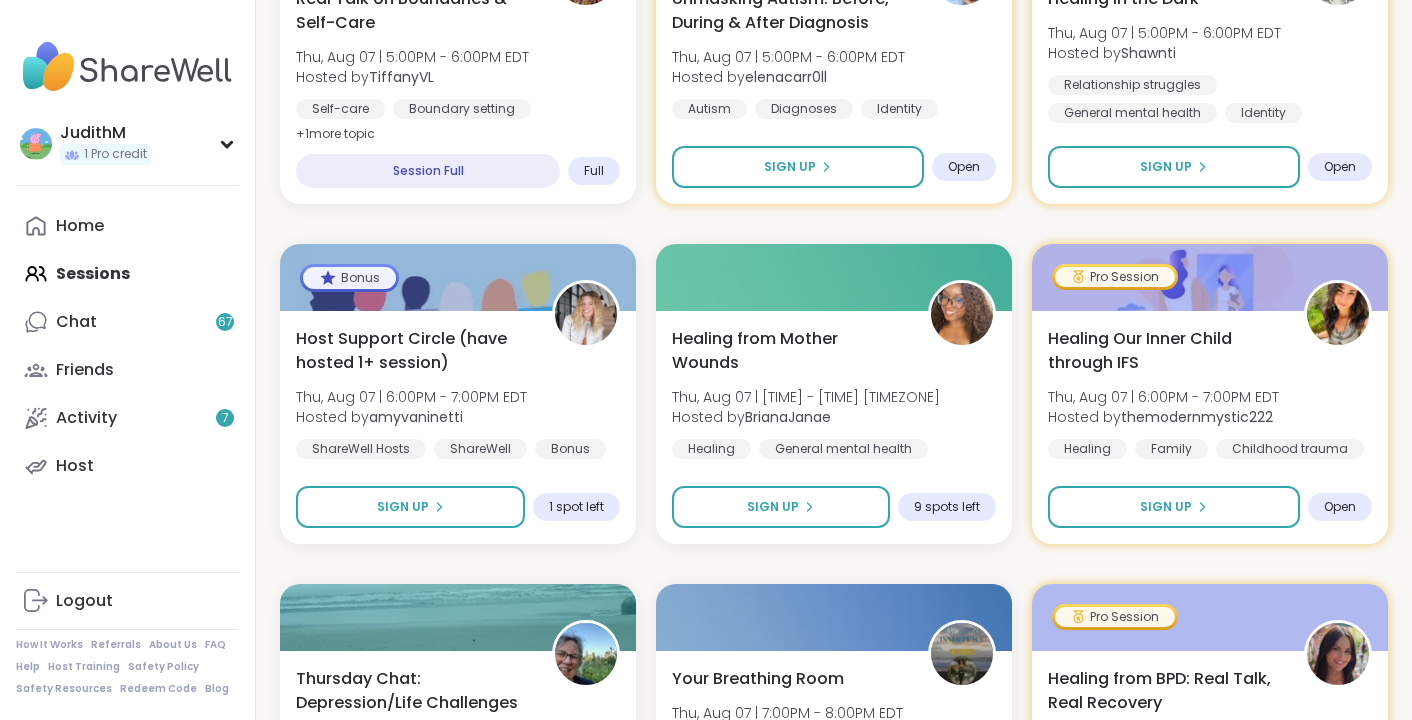 scroll, scrollTop: 5274, scrollLeft: 0, axis: vertical 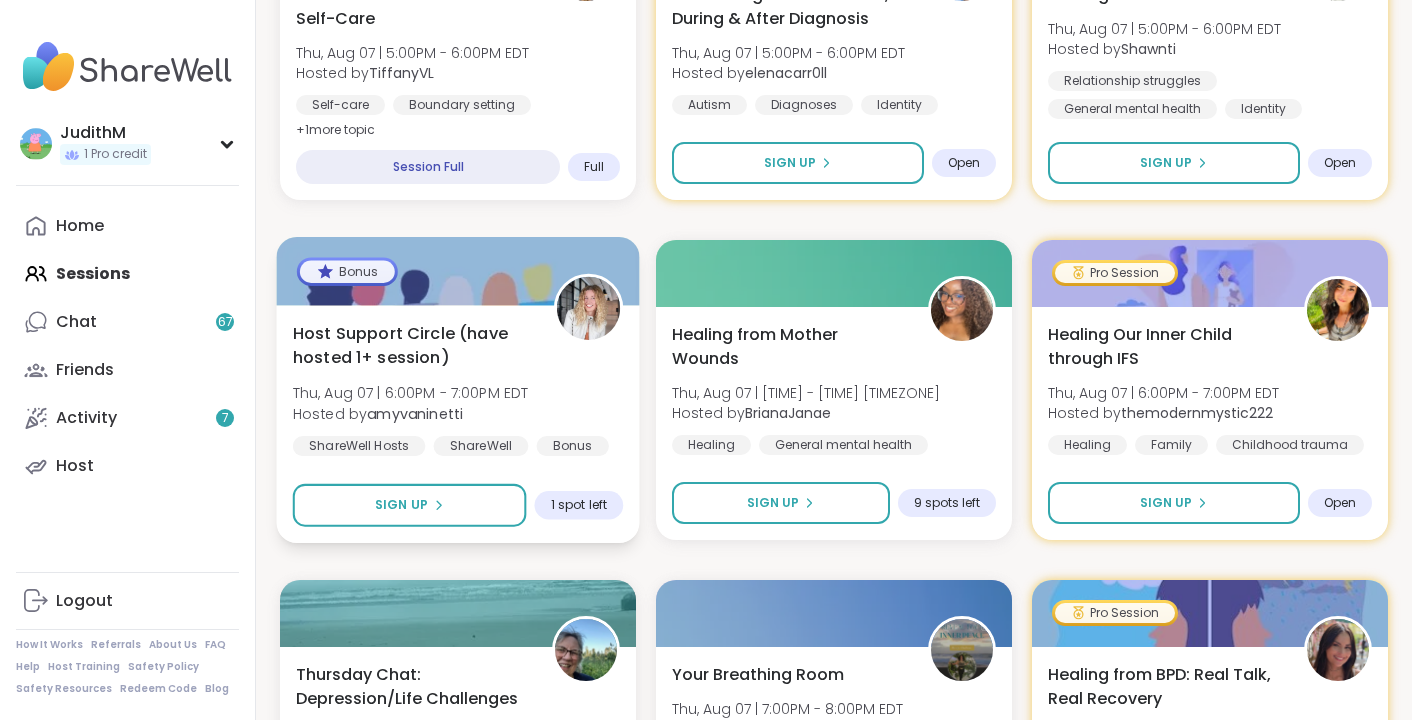 click on "Thu, Aug 07 | 6:00PM - 7:00PM EDT" at bounding box center (411, 393) 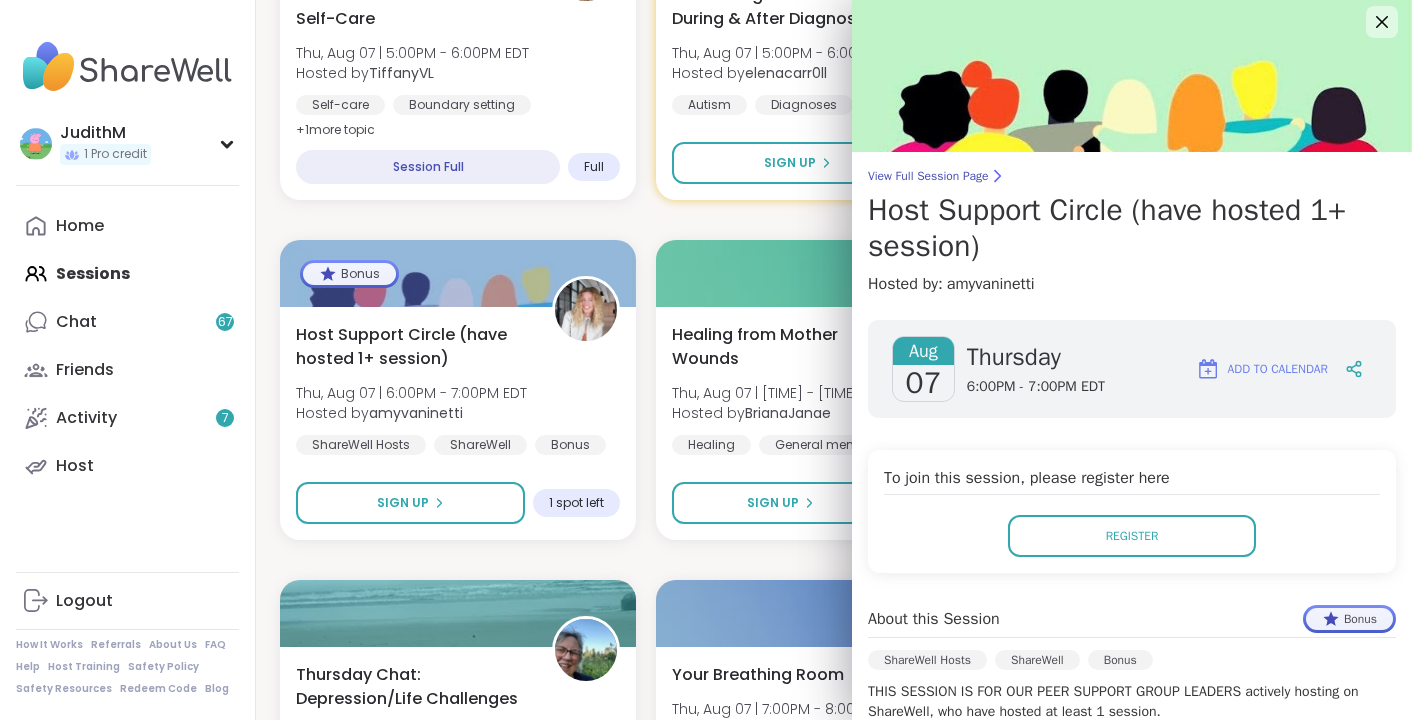 scroll, scrollTop: 0, scrollLeft: 0, axis: both 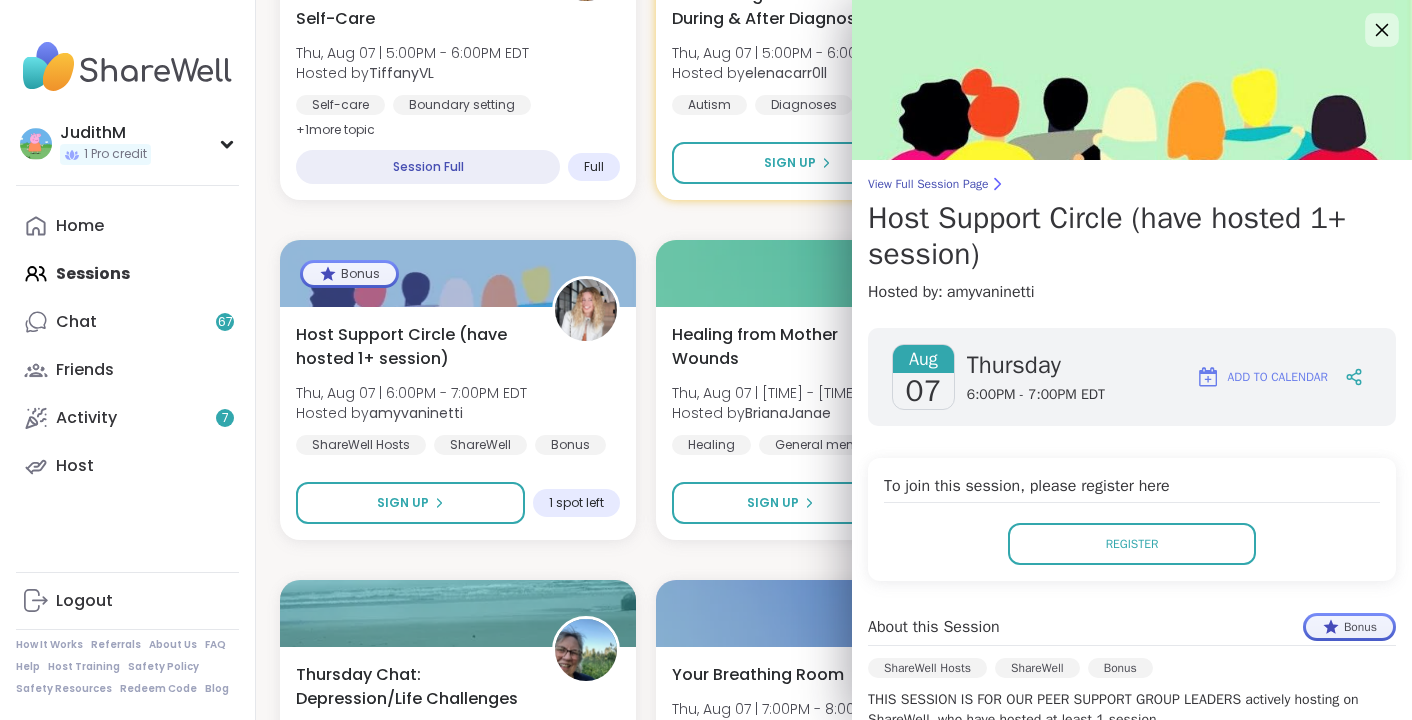 click 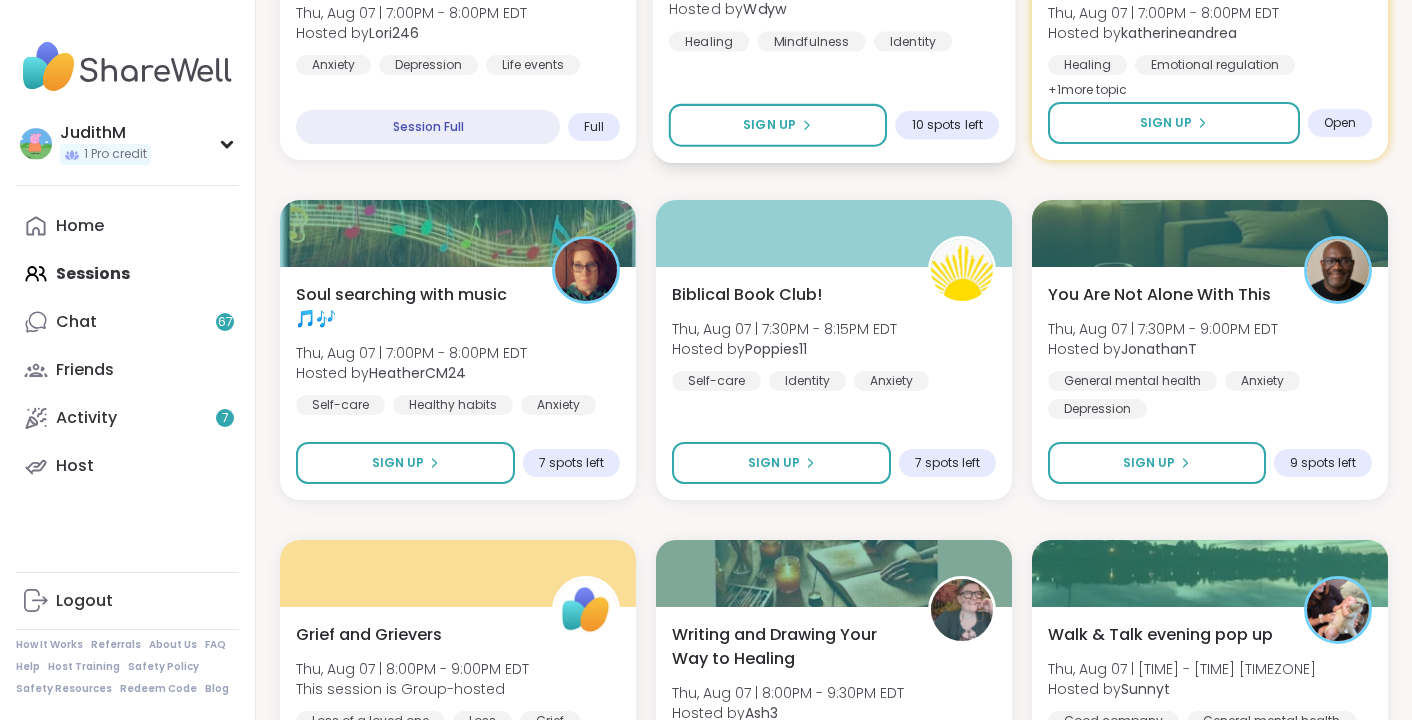 scroll, scrollTop: 5997, scrollLeft: 0, axis: vertical 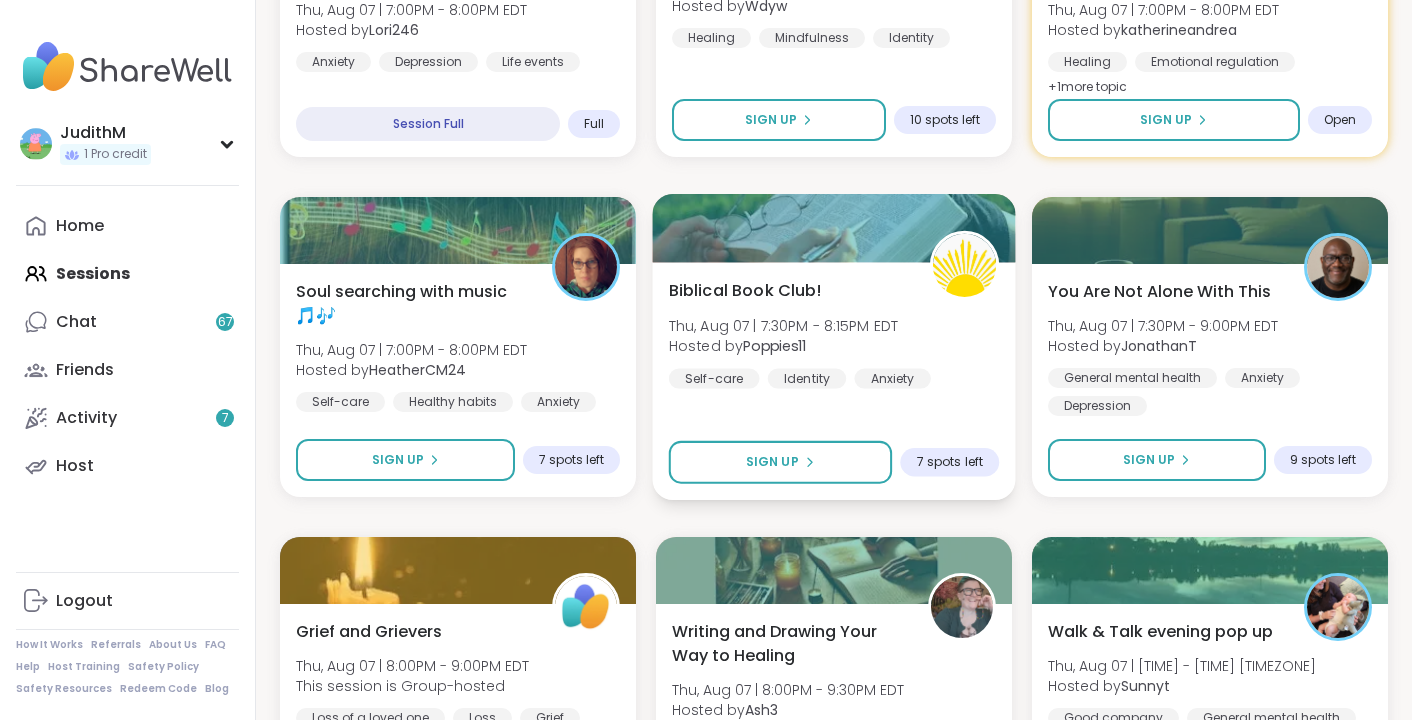 click on "Thu, Aug 07 | 7:30PM - 8:15PM EDT" at bounding box center [784, 325] 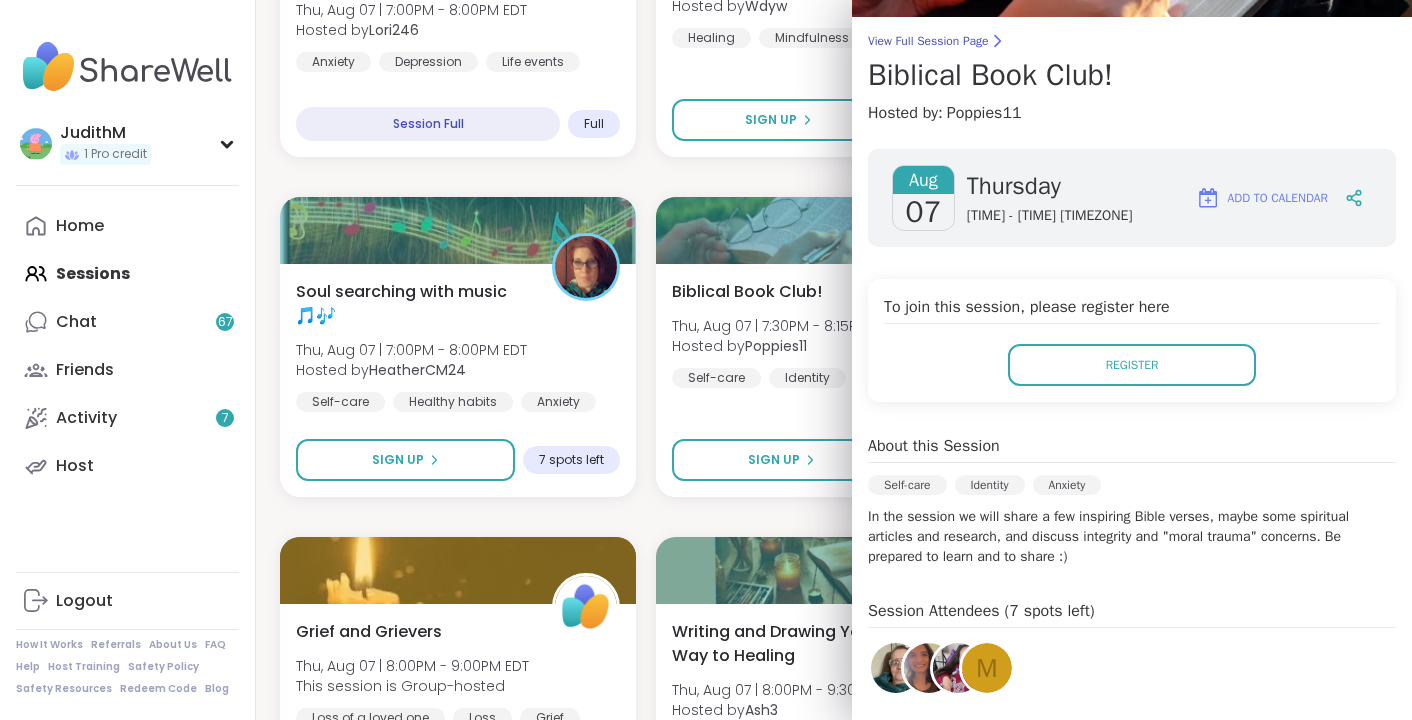 scroll, scrollTop: 0, scrollLeft: 0, axis: both 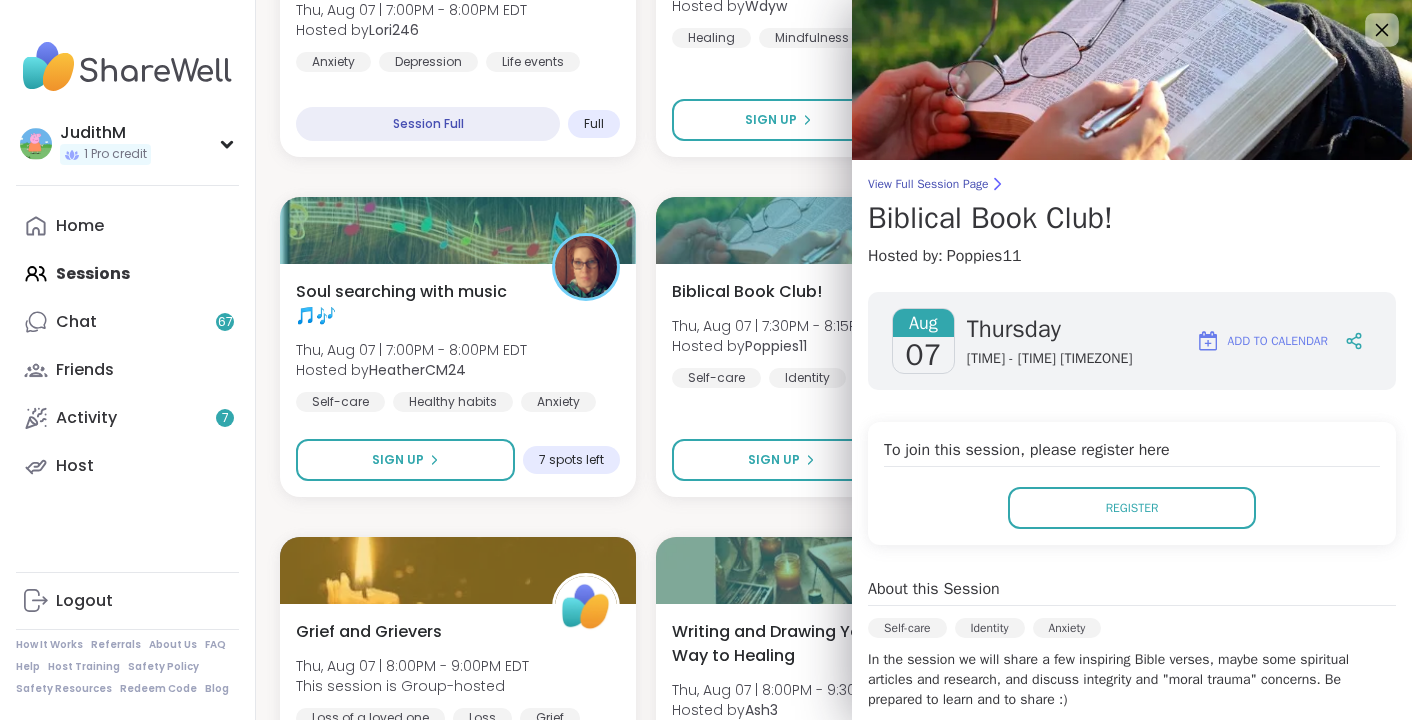 click 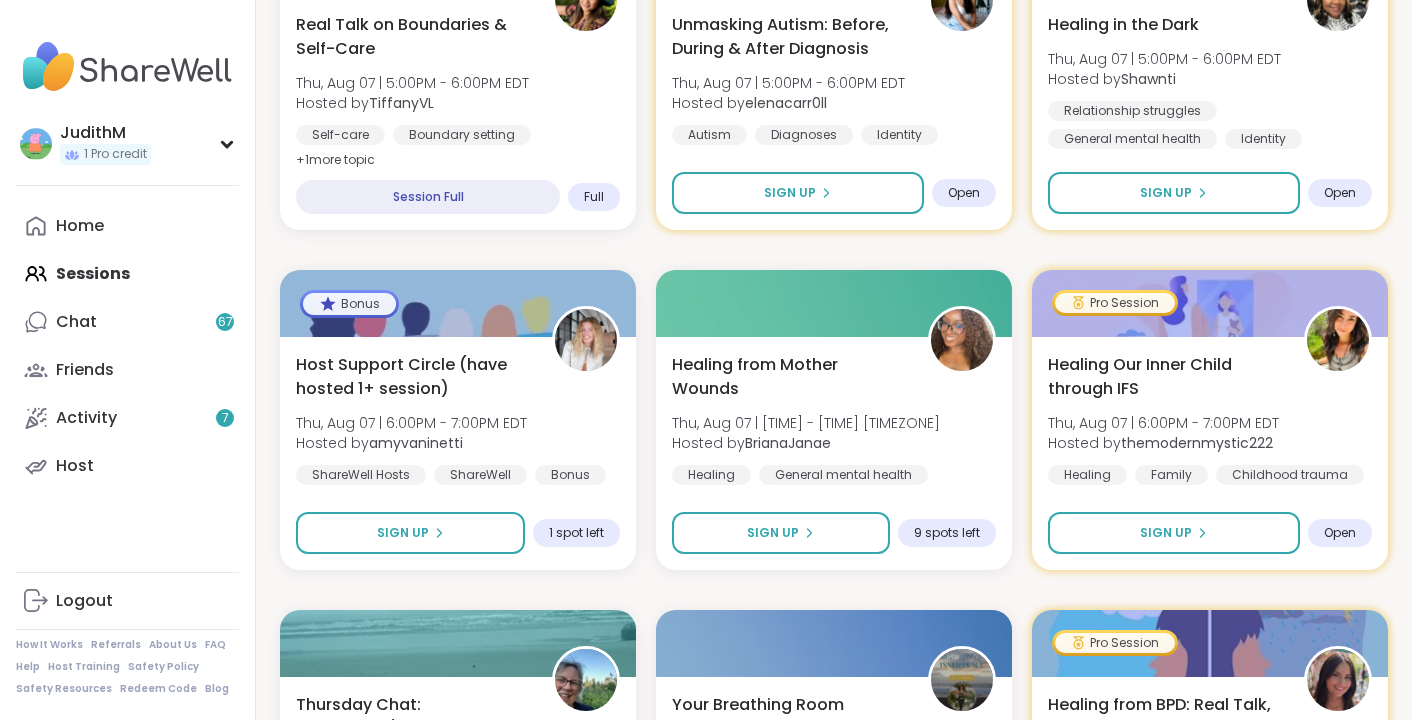 scroll, scrollTop: 5132, scrollLeft: 0, axis: vertical 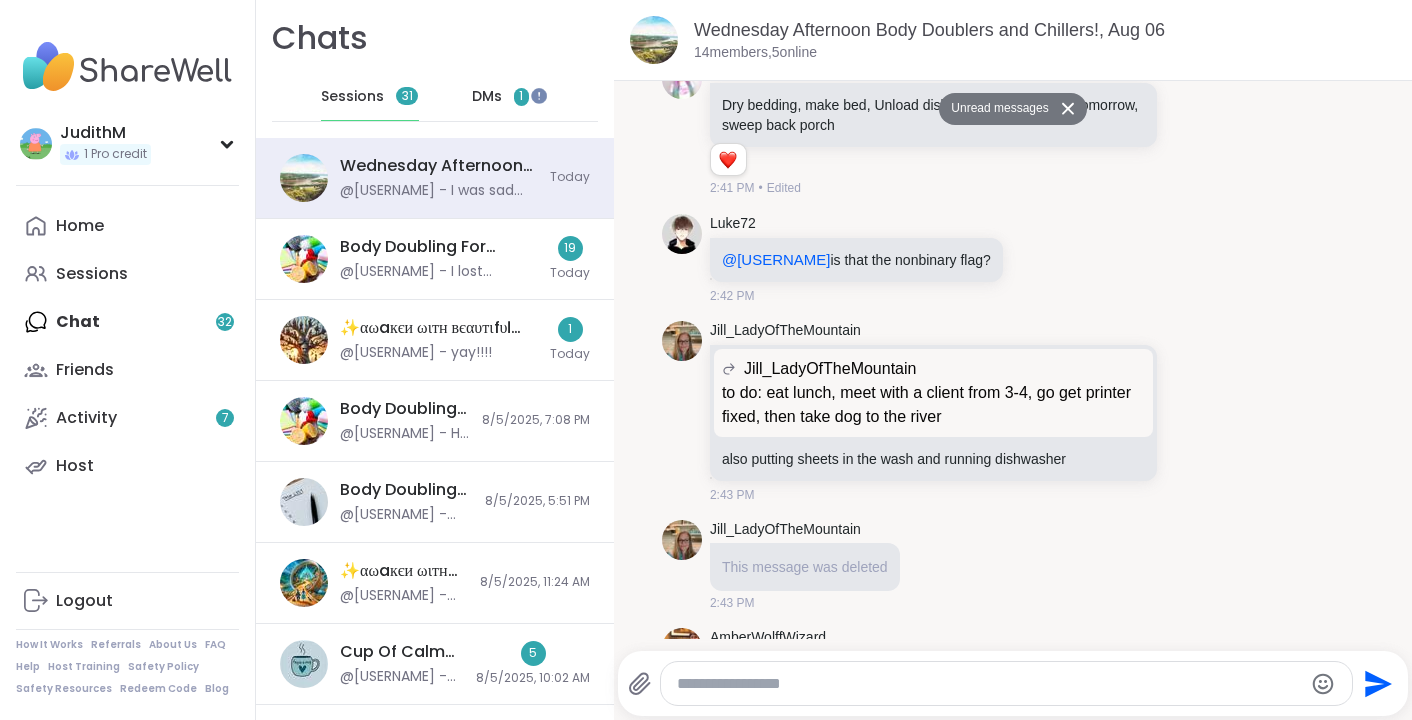 click on "1" at bounding box center [521, 96] 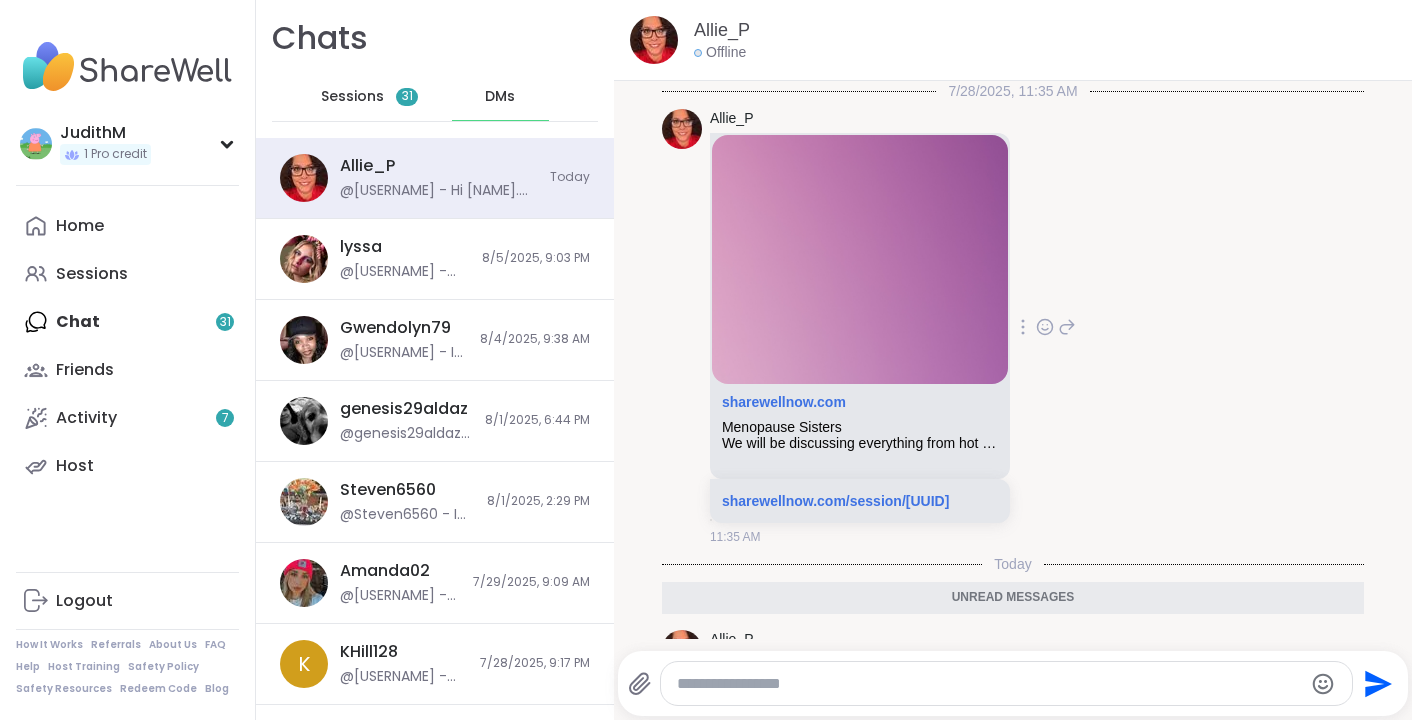 scroll, scrollTop: 129, scrollLeft: 0, axis: vertical 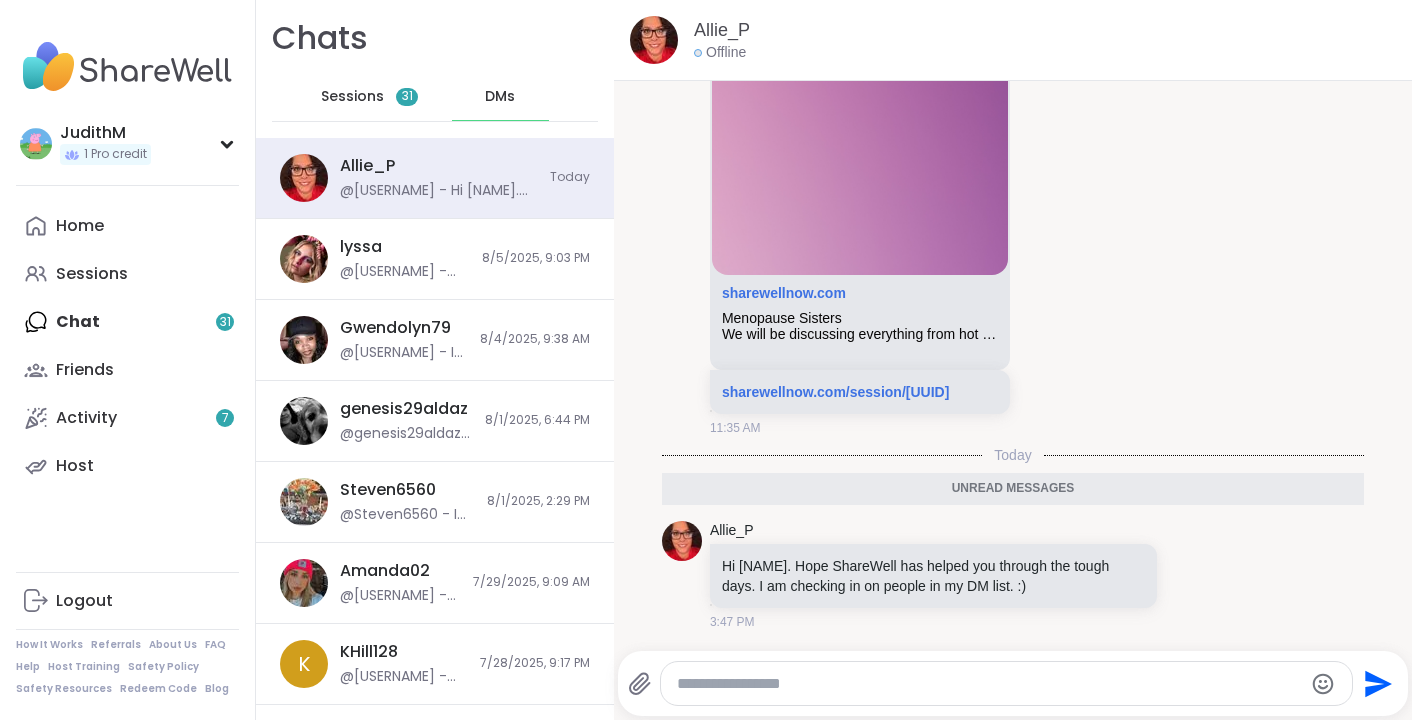 click at bounding box center [989, 684] 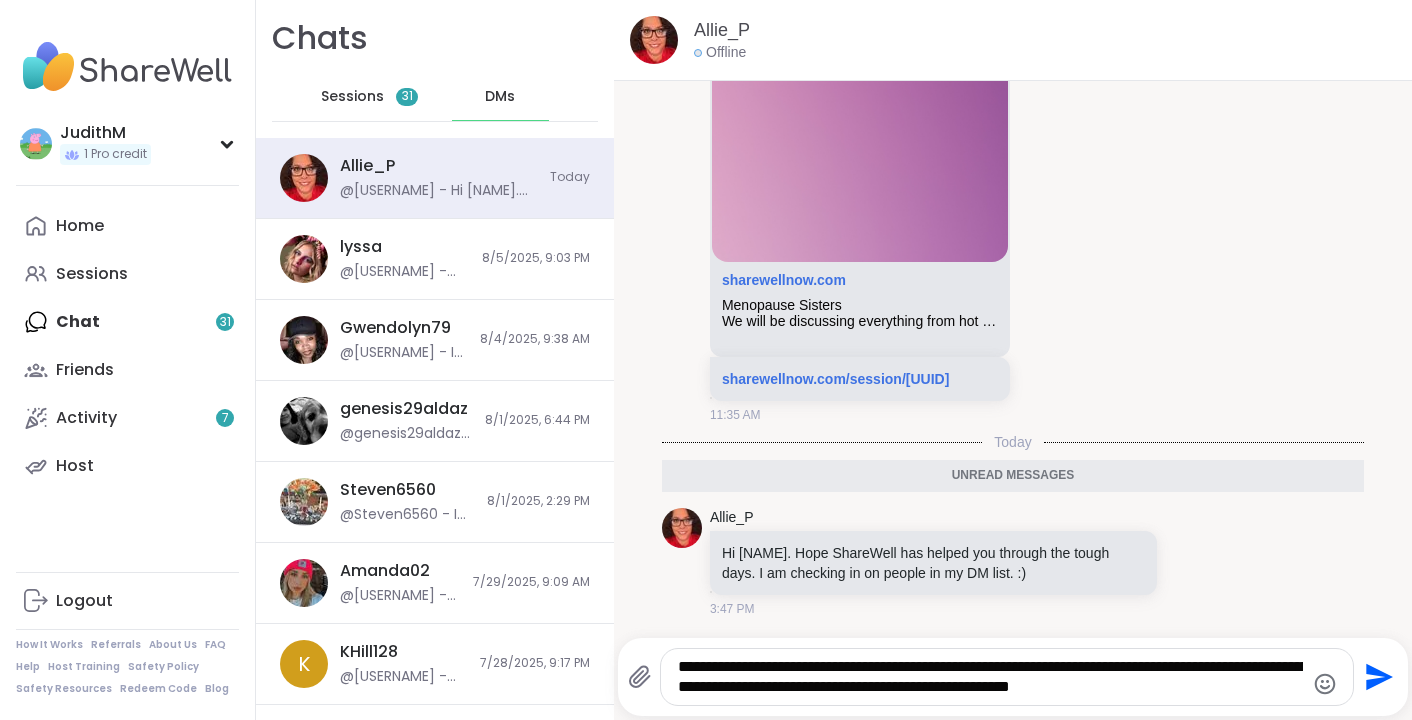 drag, startPoint x: 947, startPoint y: 666, endPoint x: 1227, endPoint y: 691, distance: 281.11386 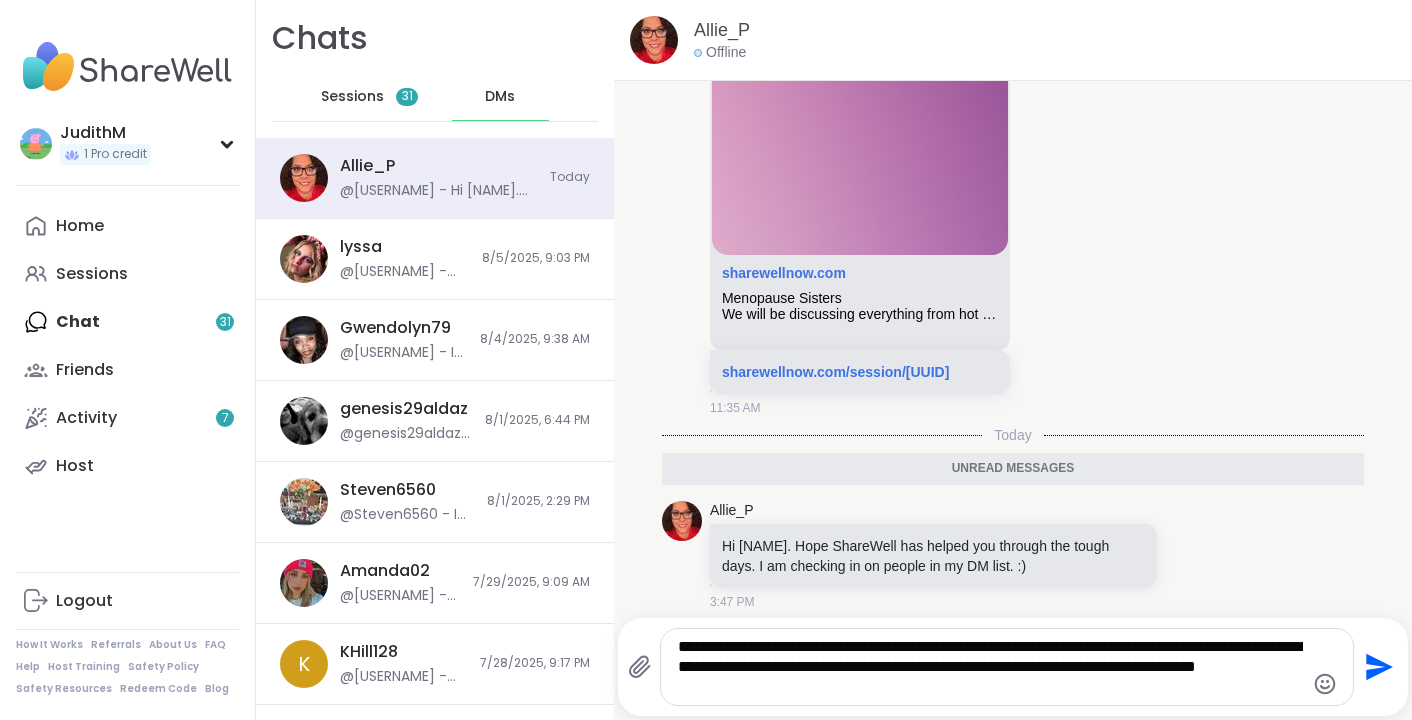 drag, startPoint x: 1216, startPoint y: 664, endPoint x: 1222, endPoint y: 684, distance: 20.880613 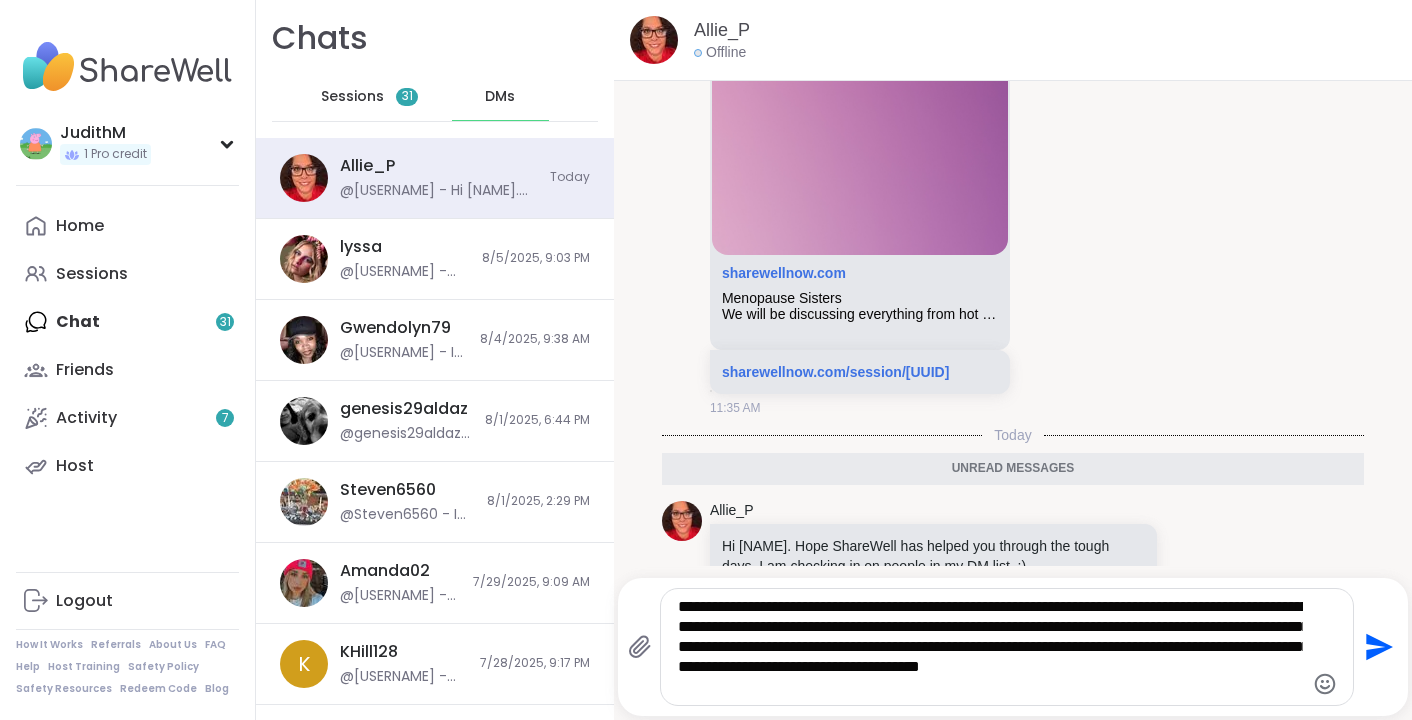 click on "**********" at bounding box center [990, 647] 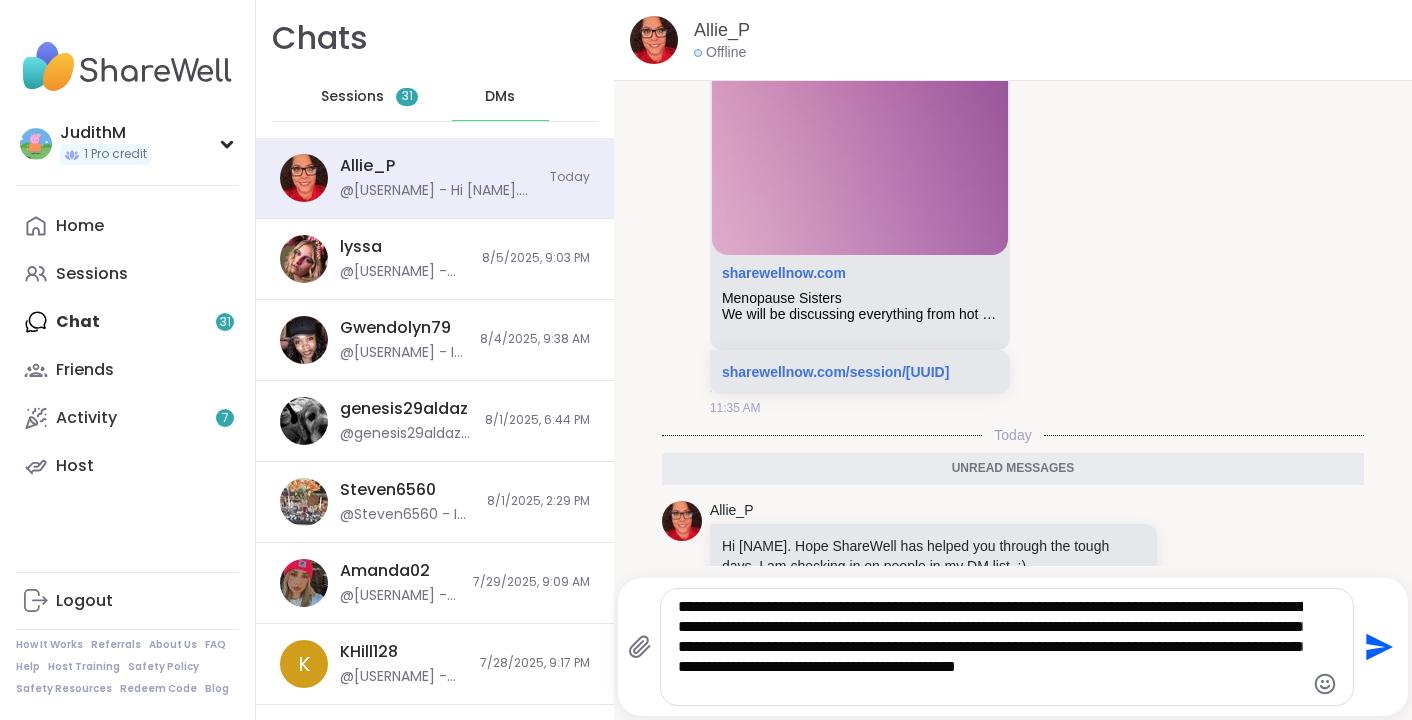 drag, startPoint x: 800, startPoint y: 646, endPoint x: 818, endPoint y: 647, distance: 18.027756 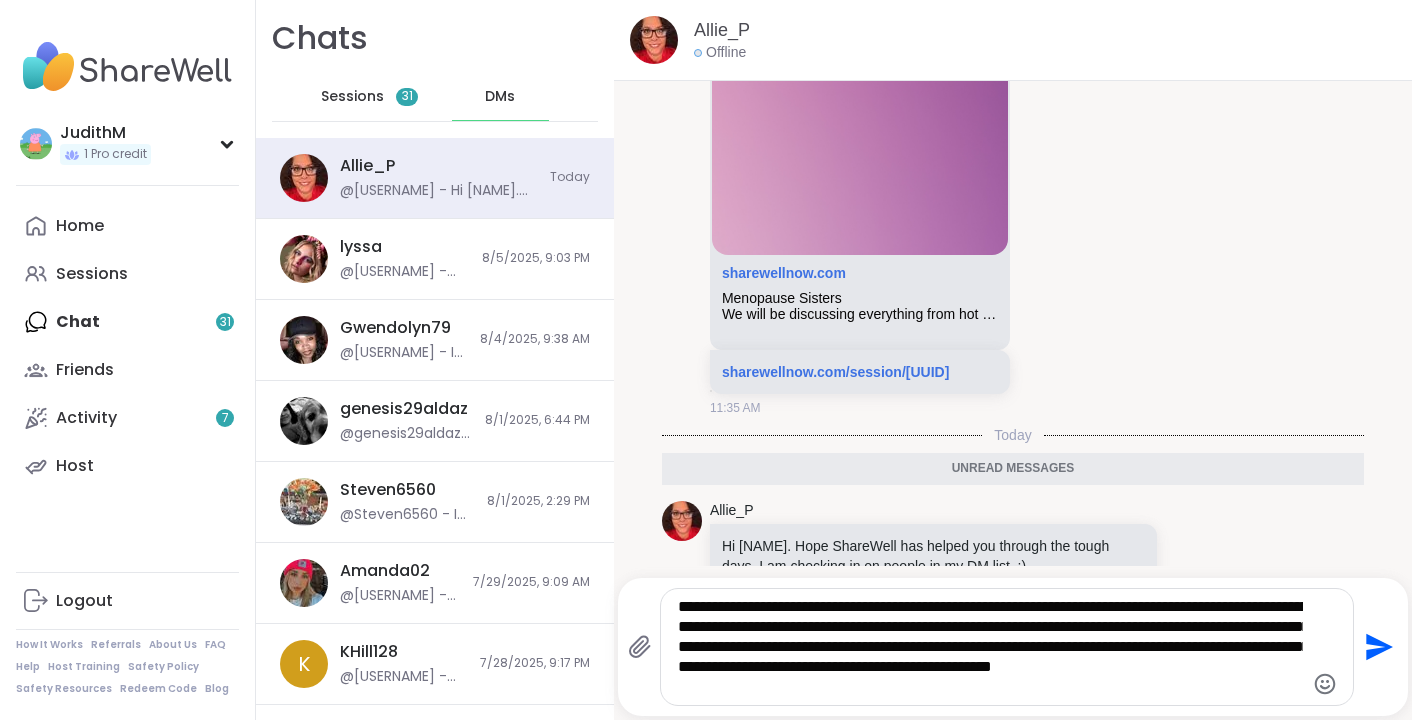 drag, startPoint x: 945, startPoint y: 643, endPoint x: 1050, endPoint y: 648, distance: 105.11898 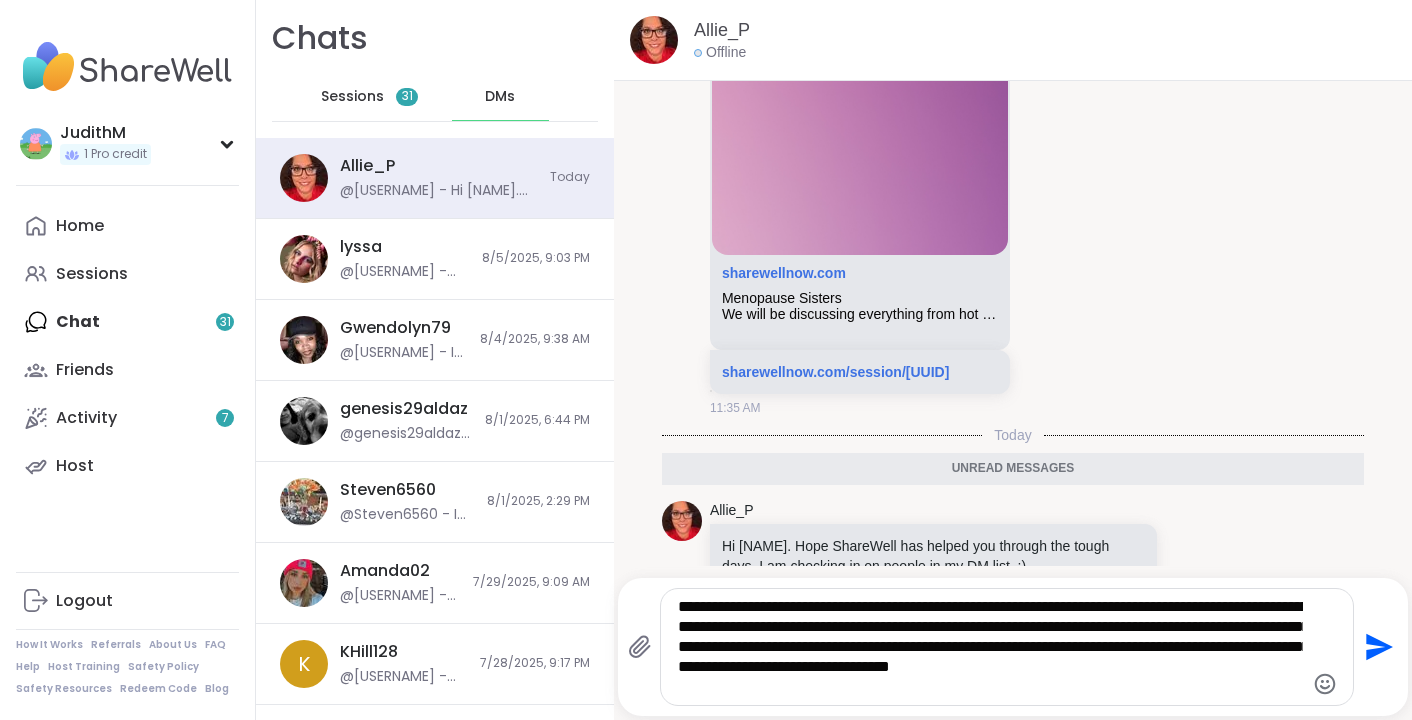 click on "**********" at bounding box center (990, 647) 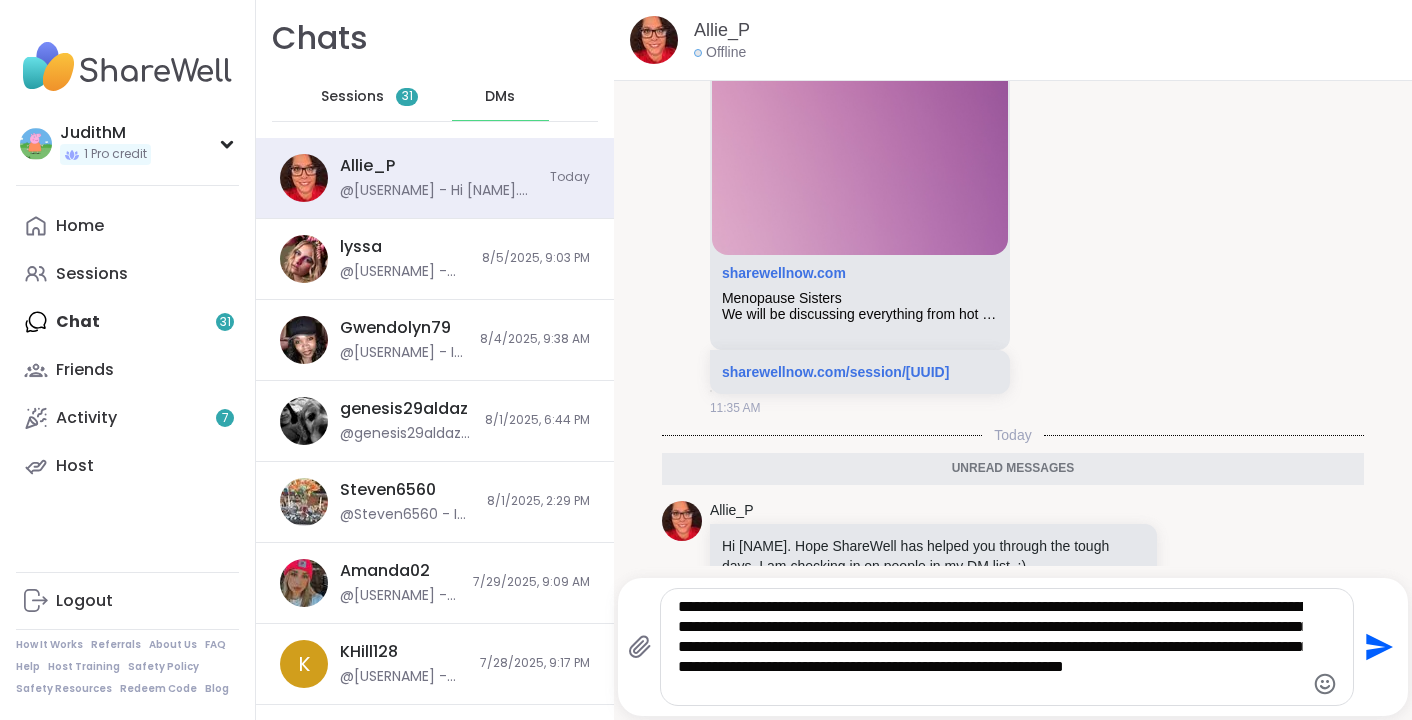 drag, startPoint x: 787, startPoint y: 687, endPoint x: 955, endPoint y: 686, distance: 168.00298 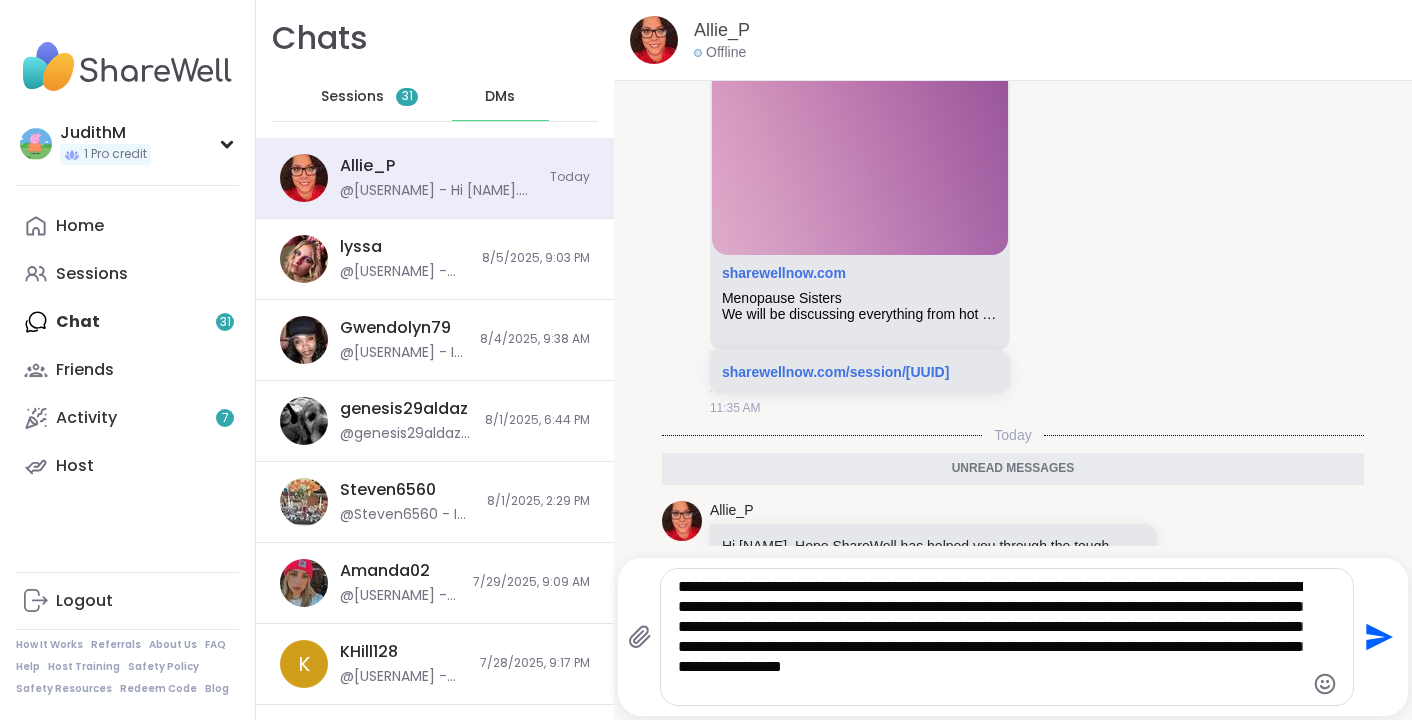 click on "**********" at bounding box center (990, 637) 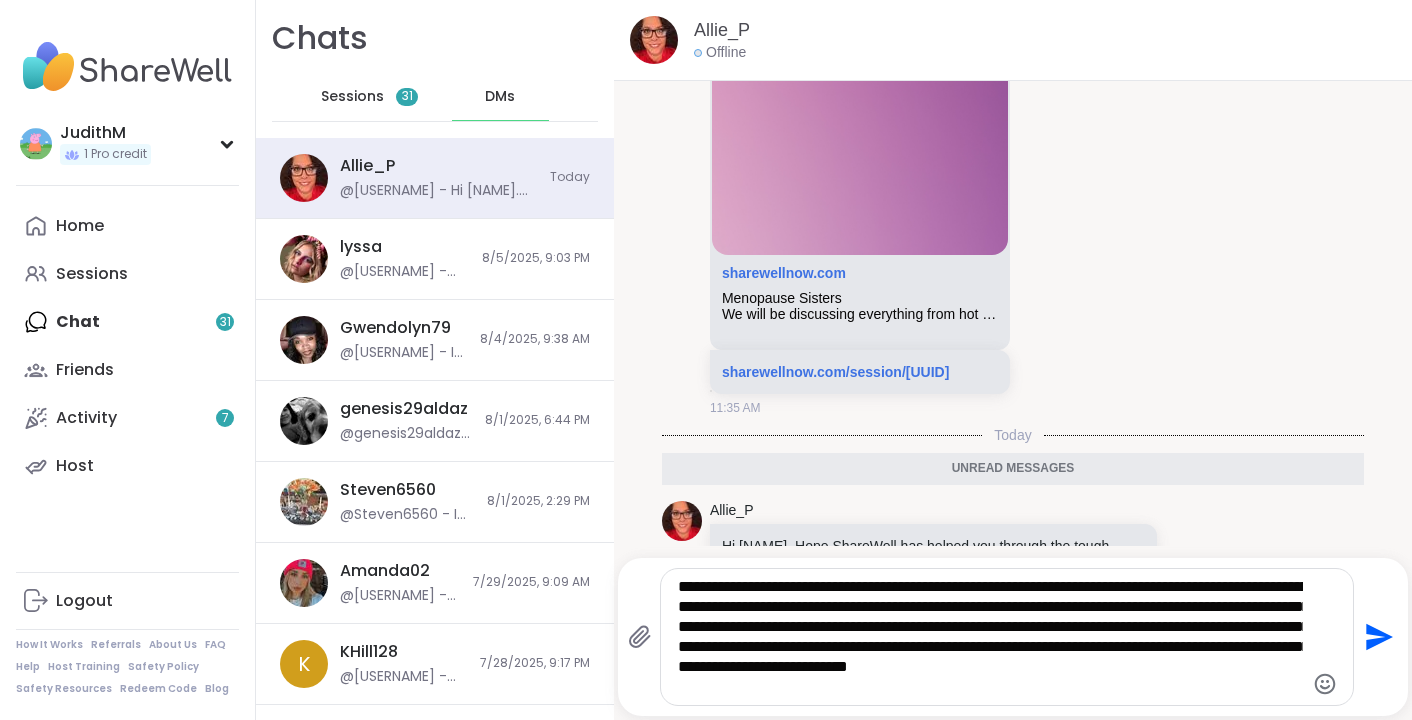 type on "**********" 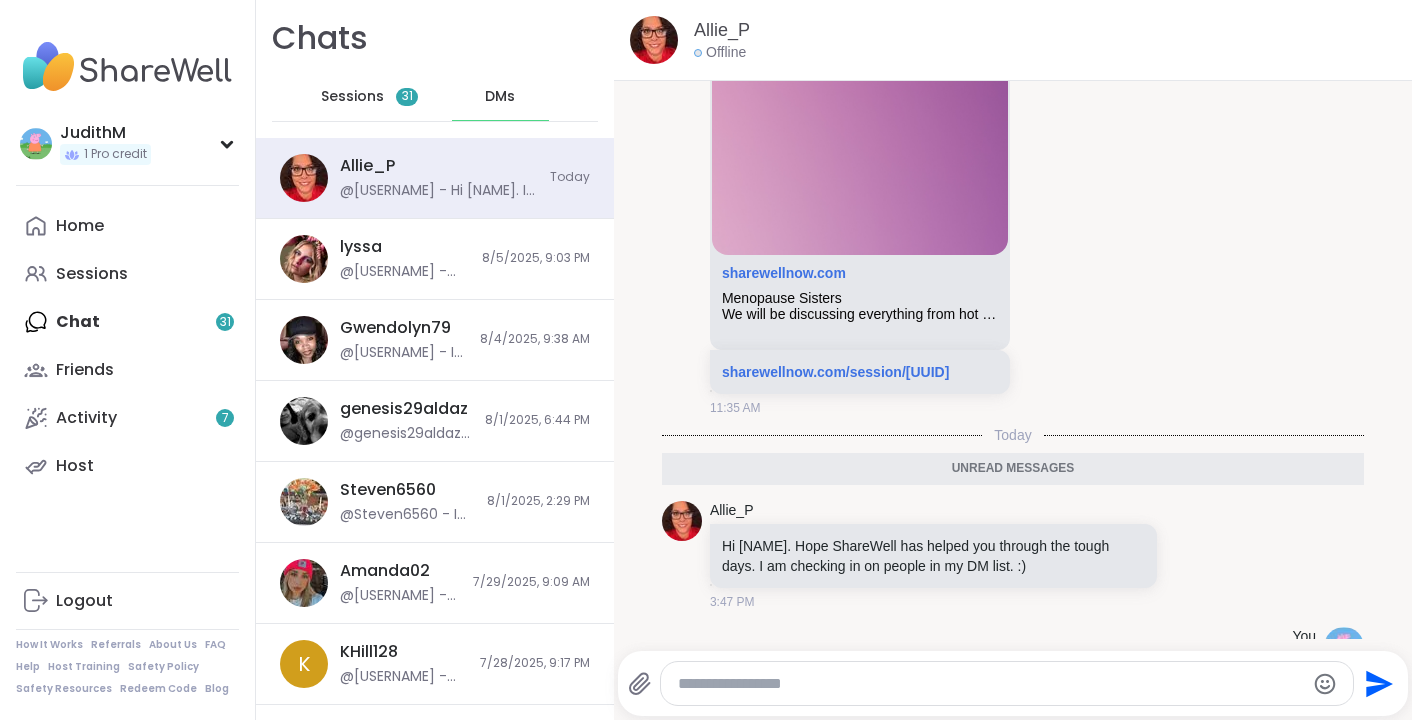 scroll, scrollTop: 308, scrollLeft: 0, axis: vertical 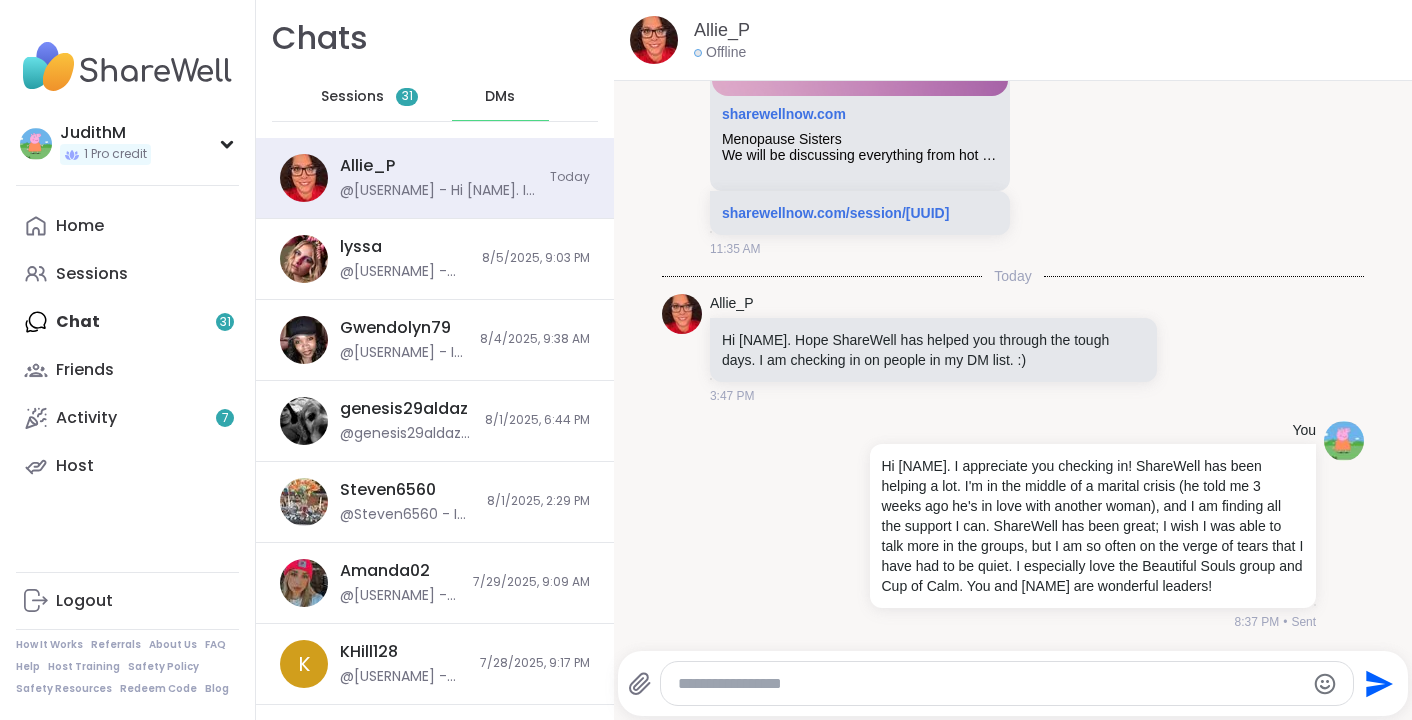 click on "DMs" at bounding box center (500, 97) 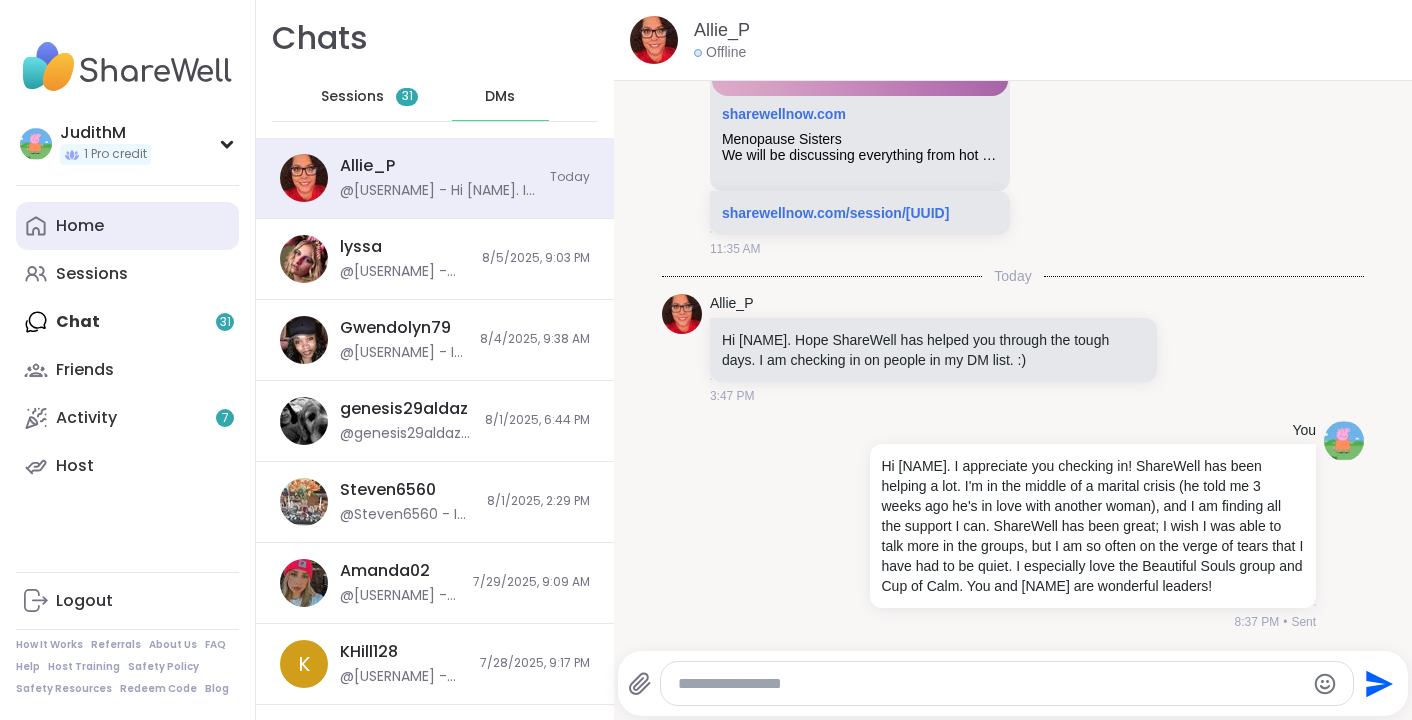 click on "Home" at bounding box center [80, 226] 